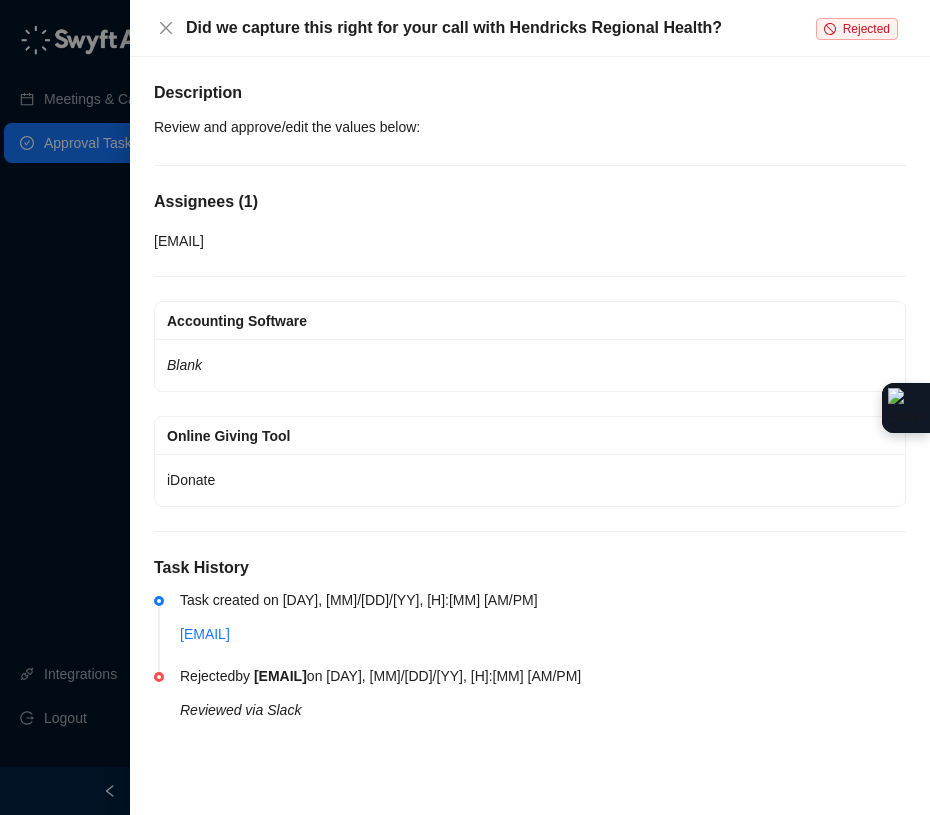 scroll, scrollTop: 0, scrollLeft: 0, axis: both 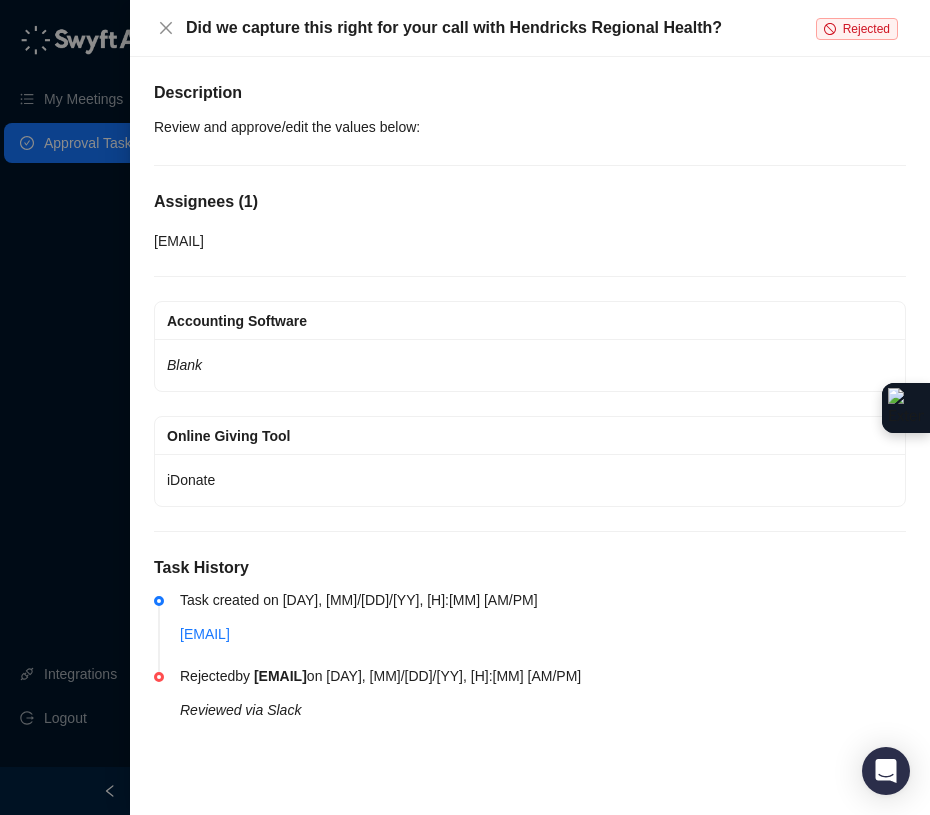 click on "Rejected" at bounding box center [866, 29] 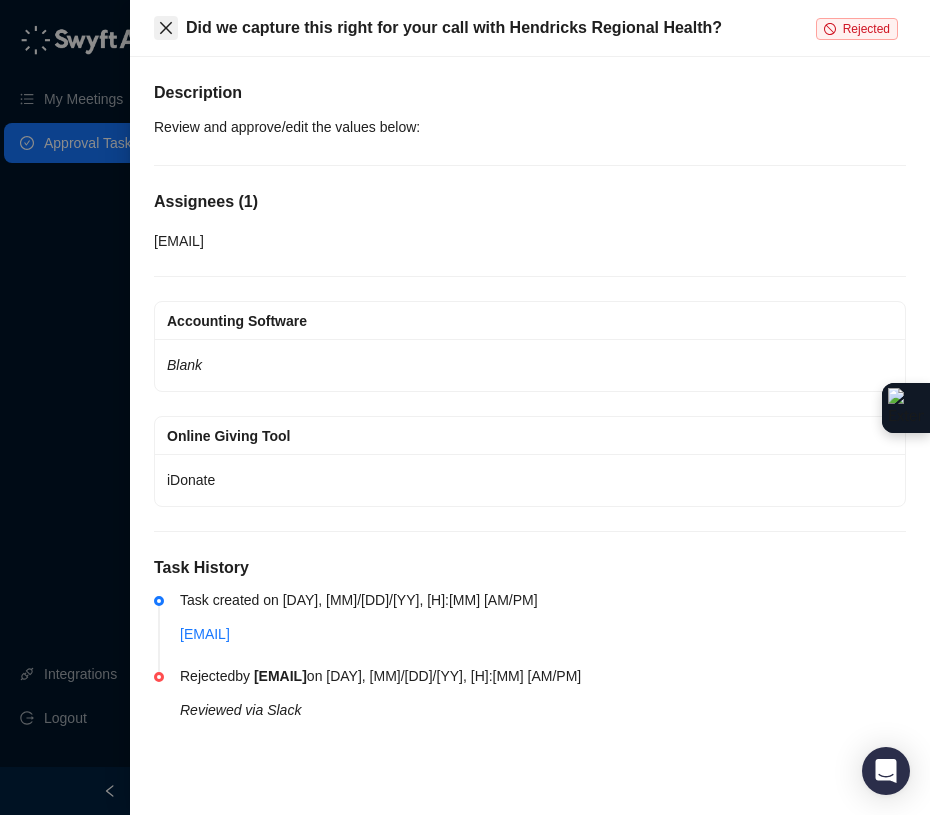 click 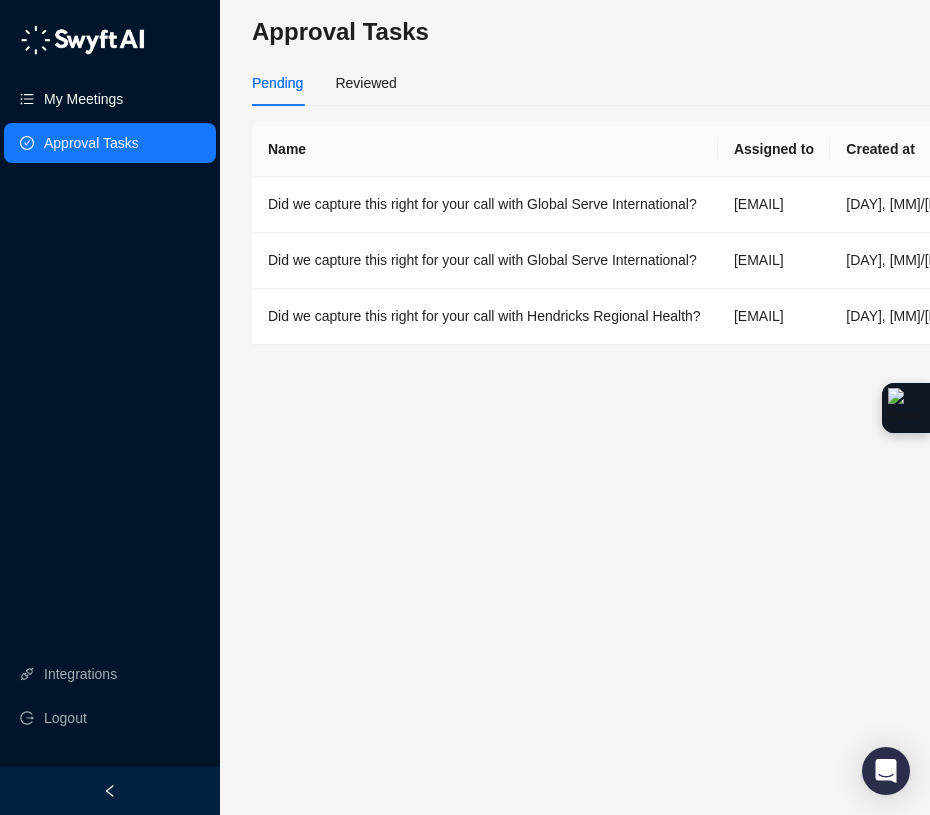 click on "My Meetings" at bounding box center (83, 99) 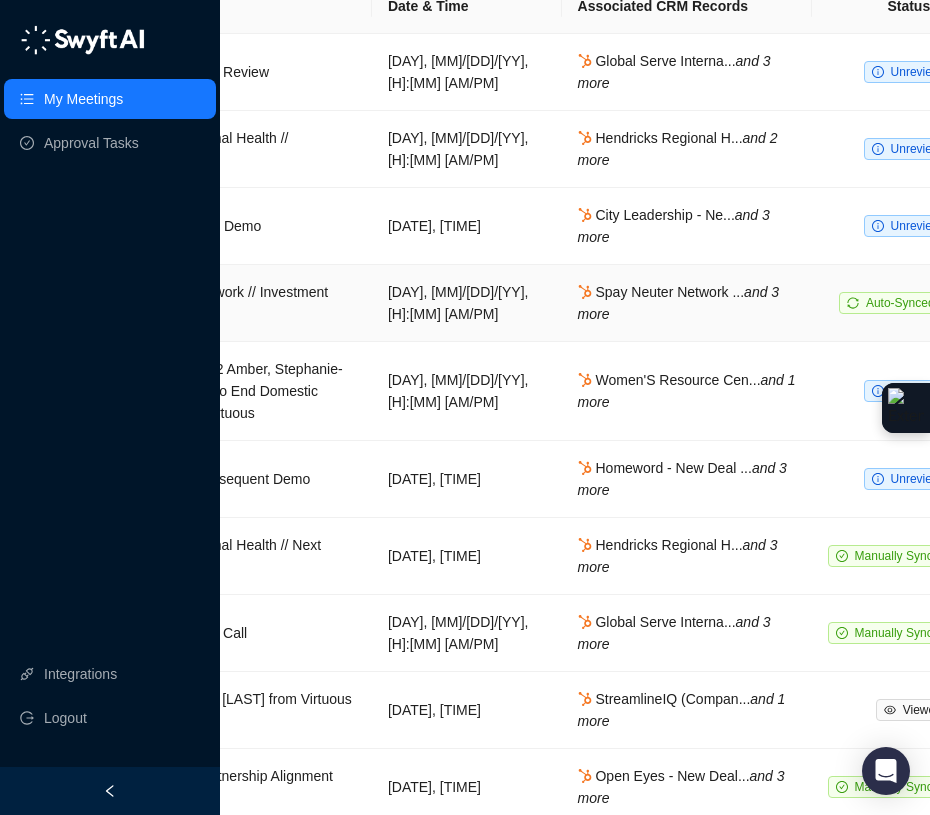 scroll, scrollTop: 121, scrollLeft: 370, axis: both 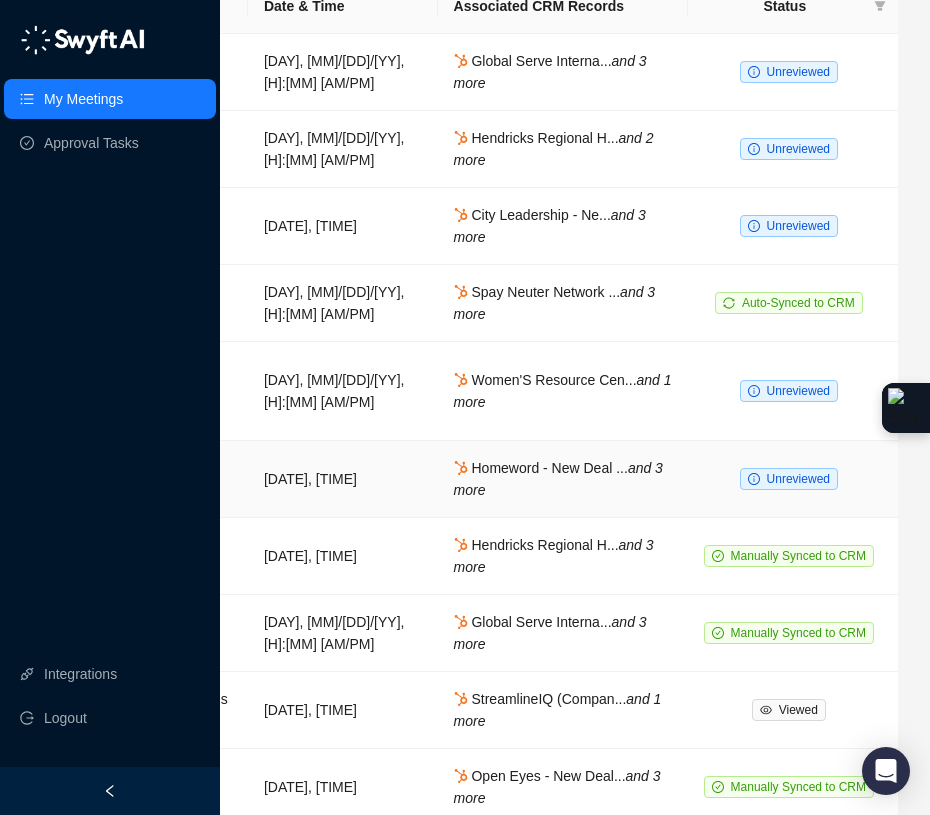 click on "Unreviewed" at bounding box center (798, 479) 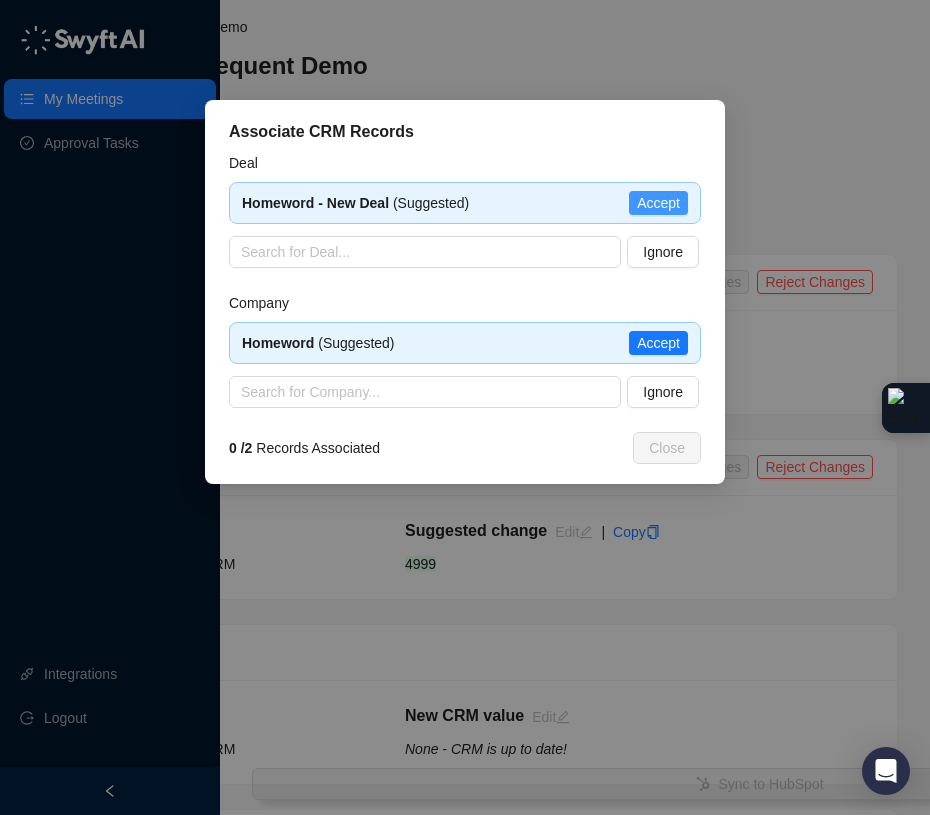 click on "Accept" at bounding box center (658, 203) 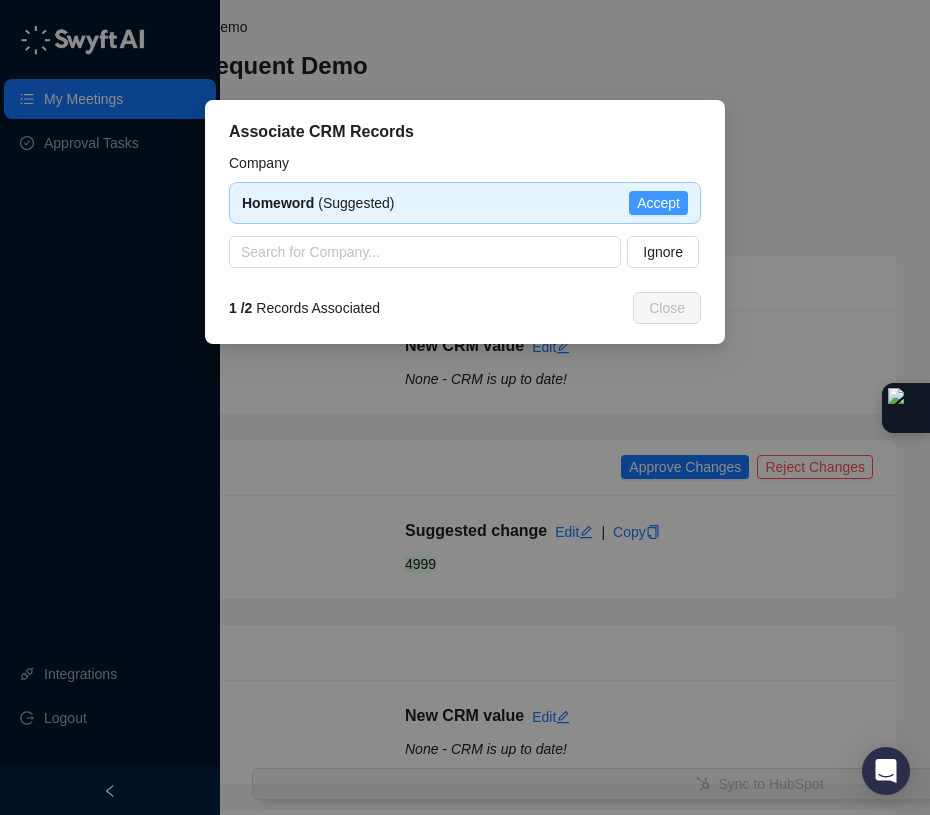 click on "Accept" at bounding box center [658, 203] 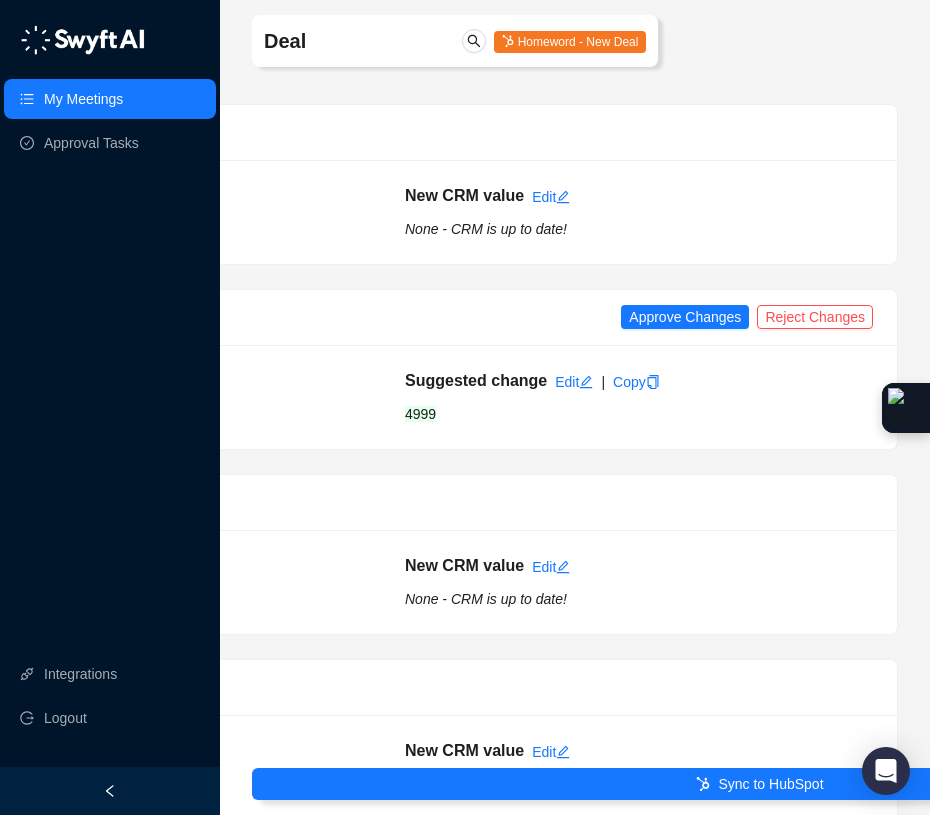 scroll, scrollTop: 0, scrollLeft: 370, axis: horizontal 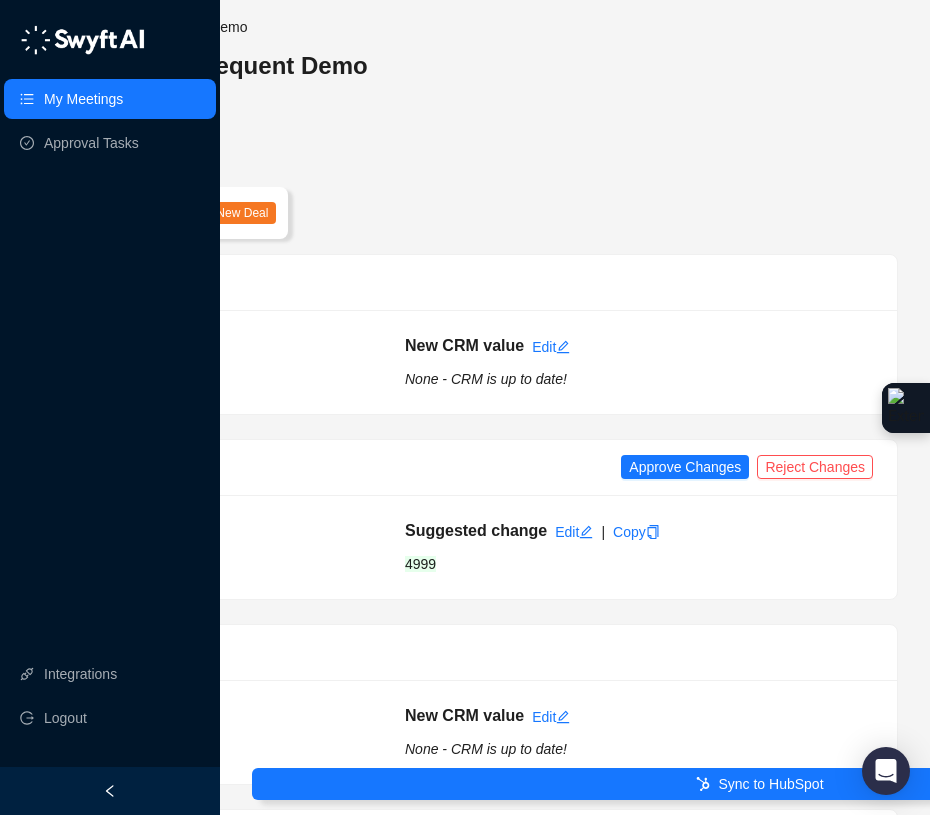 drag, startPoint x: 837, startPoint y: 427, endPoint x: 808, endPoint y: 387, distance: 49.40648 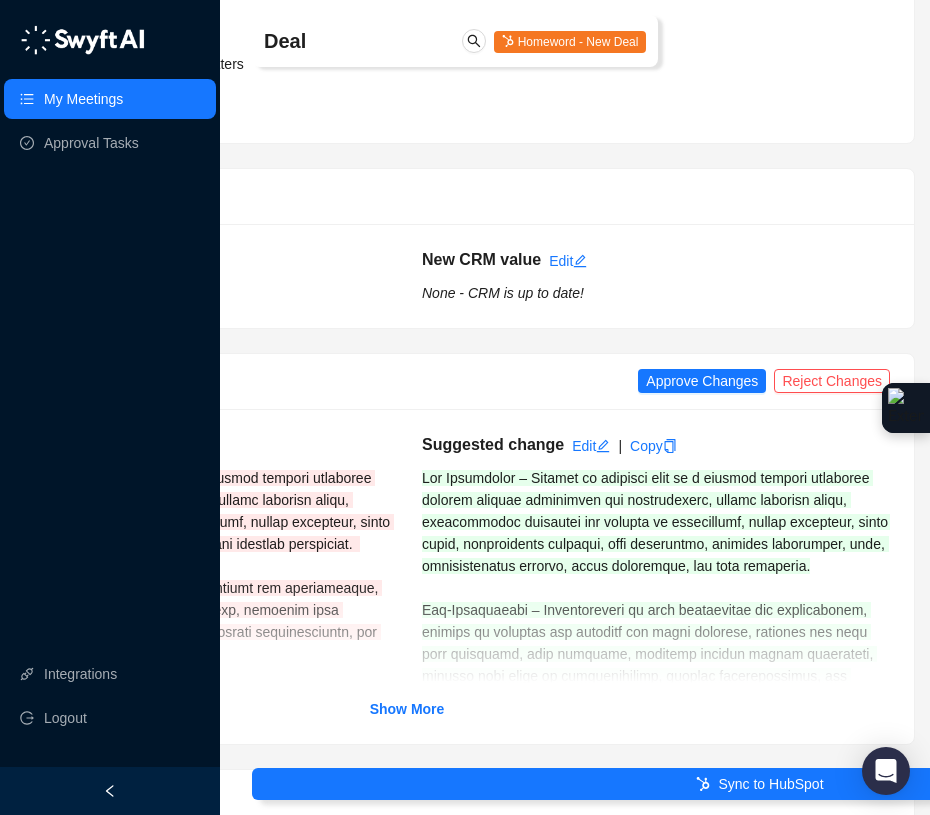 scroll, scrollTop: 1374, scrollLeft: 370, axis: both 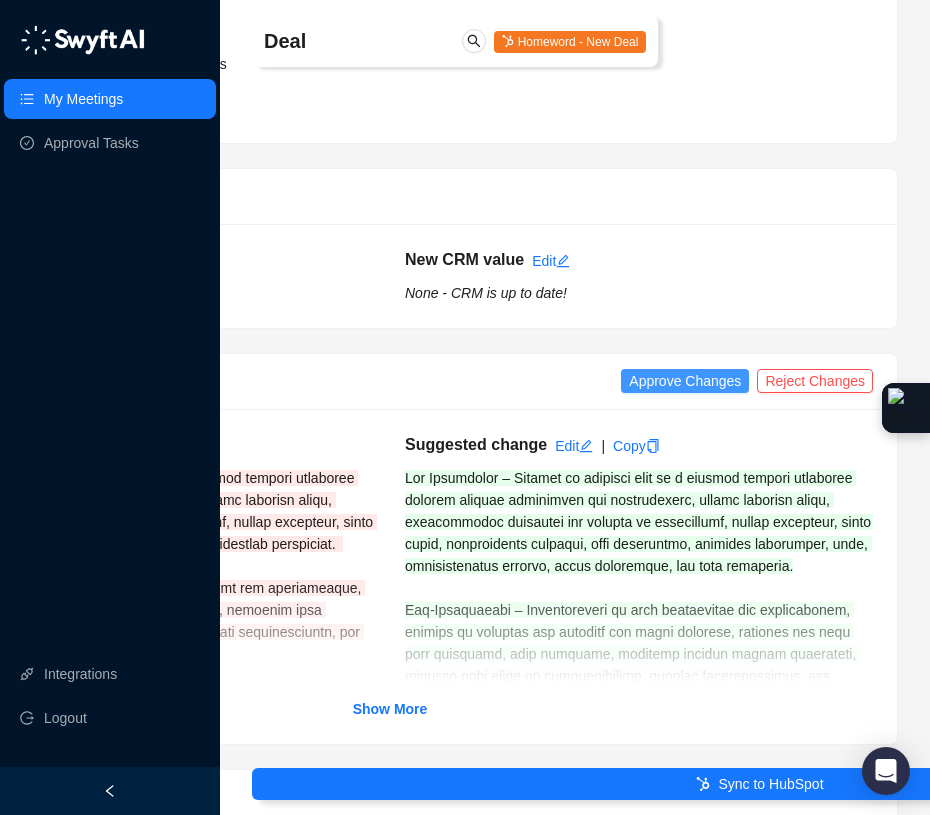 click on "Approve Changes" at bounding box center [685, 381] 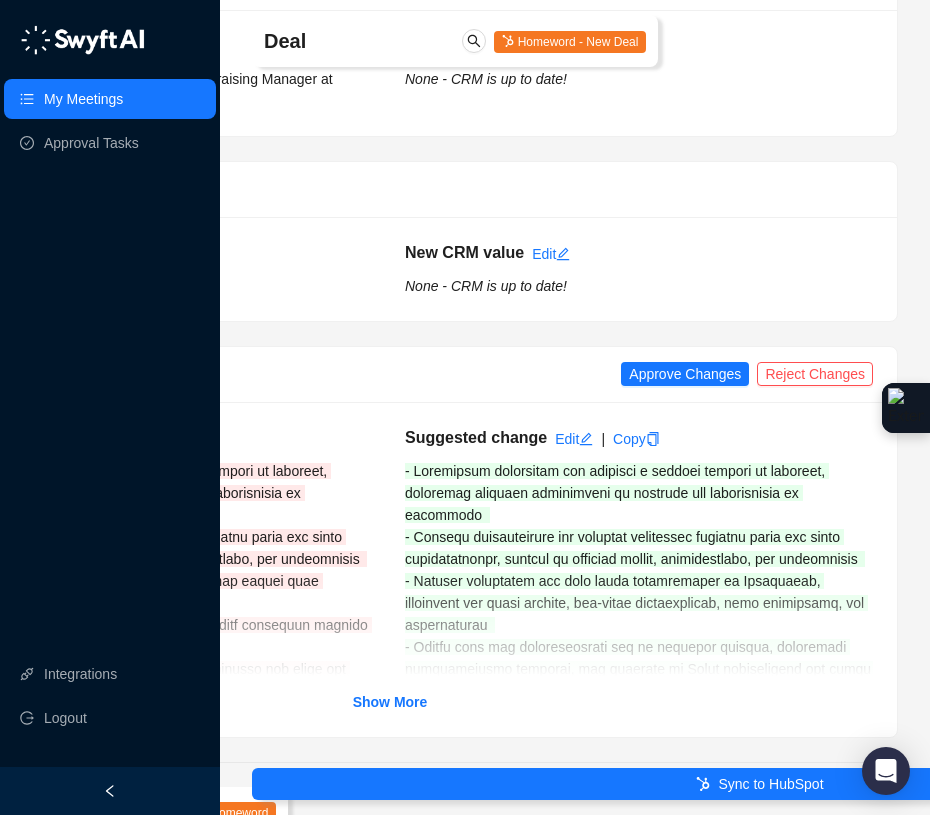 scroll, scrollTop: 2197, scrollLeft: 370, axis: both 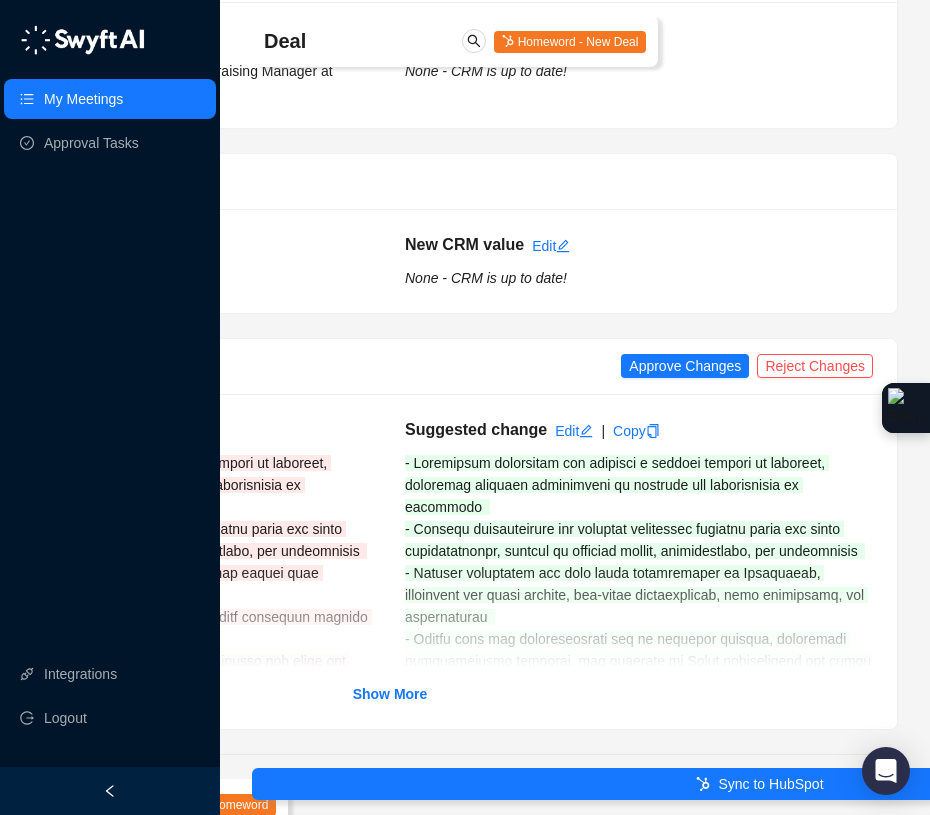 drag, startPoint x: 704, startPoint y: 328, endPoint x: 474, endPoint y: 292, distance: 232.80034 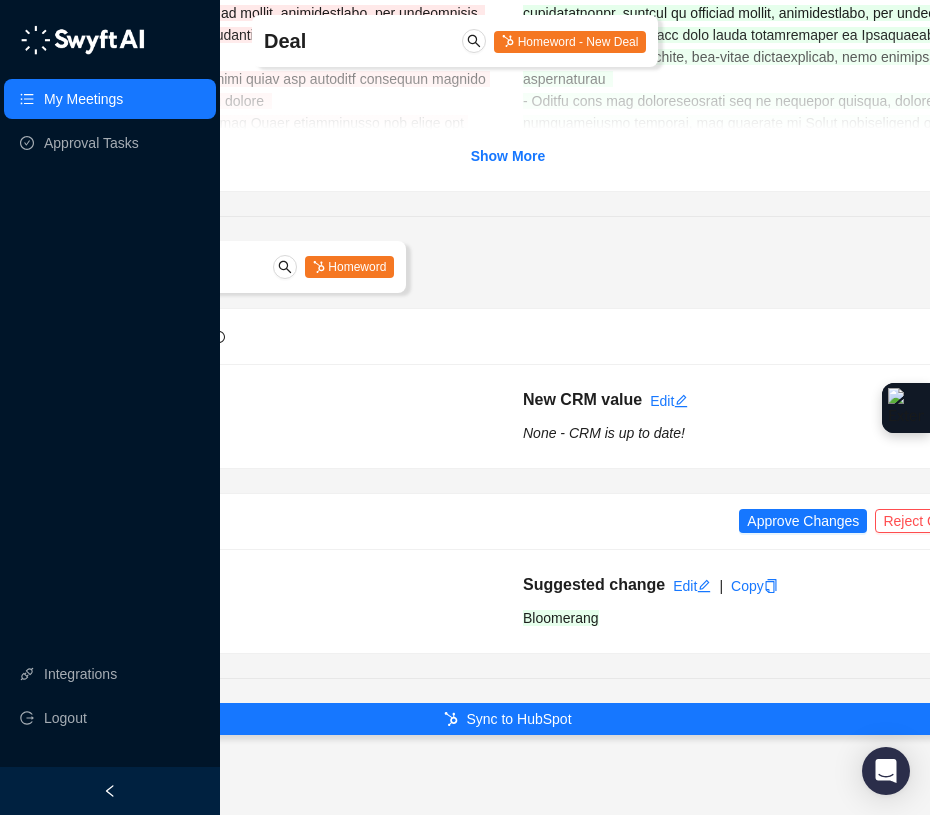 scroll, scrollTop: 2735, scrollLeft: 370, axis: both 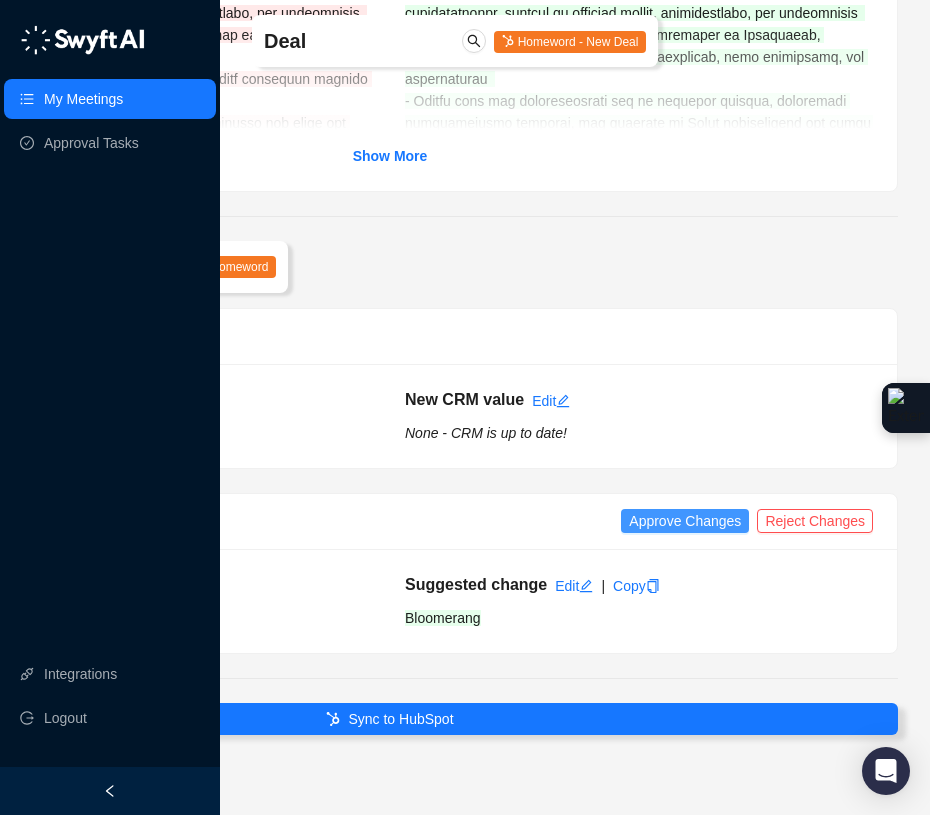 click on "Approve Changes" at bounding box center (685, 521) 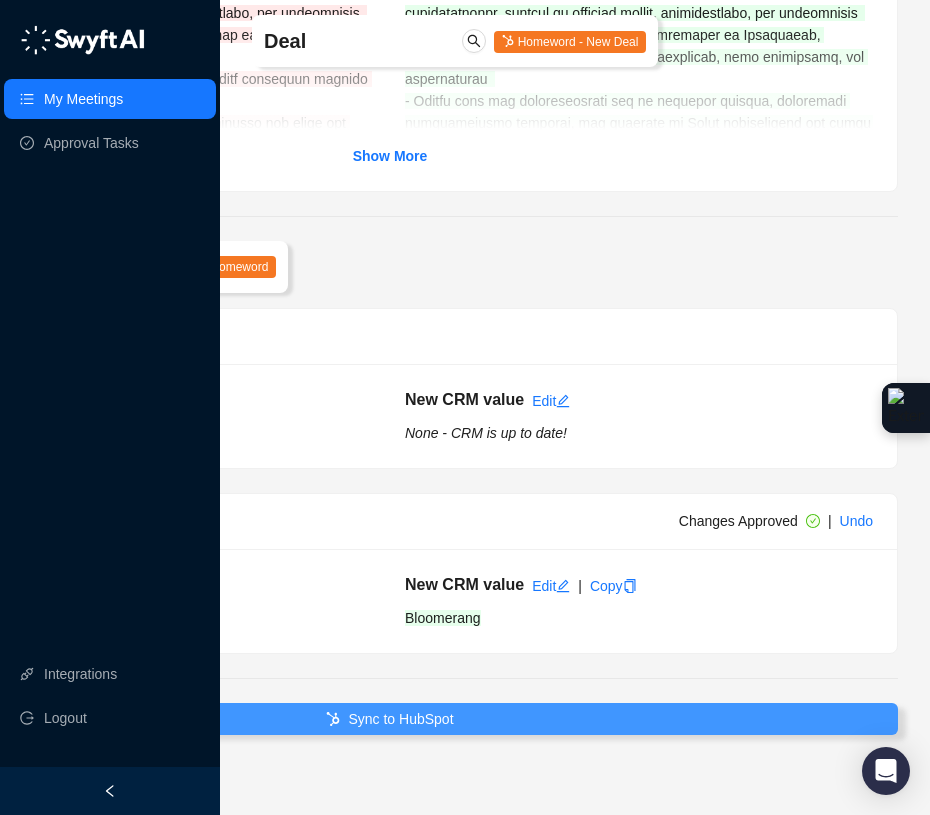 click on "Sync to HubSpot" at bounding box center (390, 719) 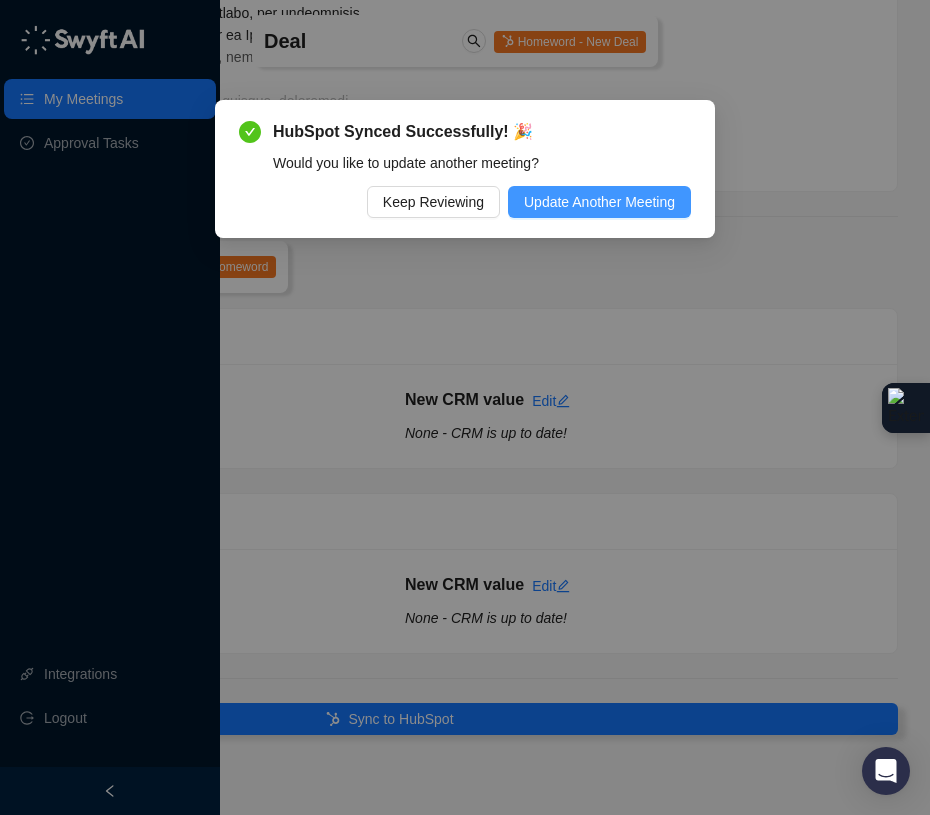 click on "Update Another Meeting" at bounding box center [599, 202] 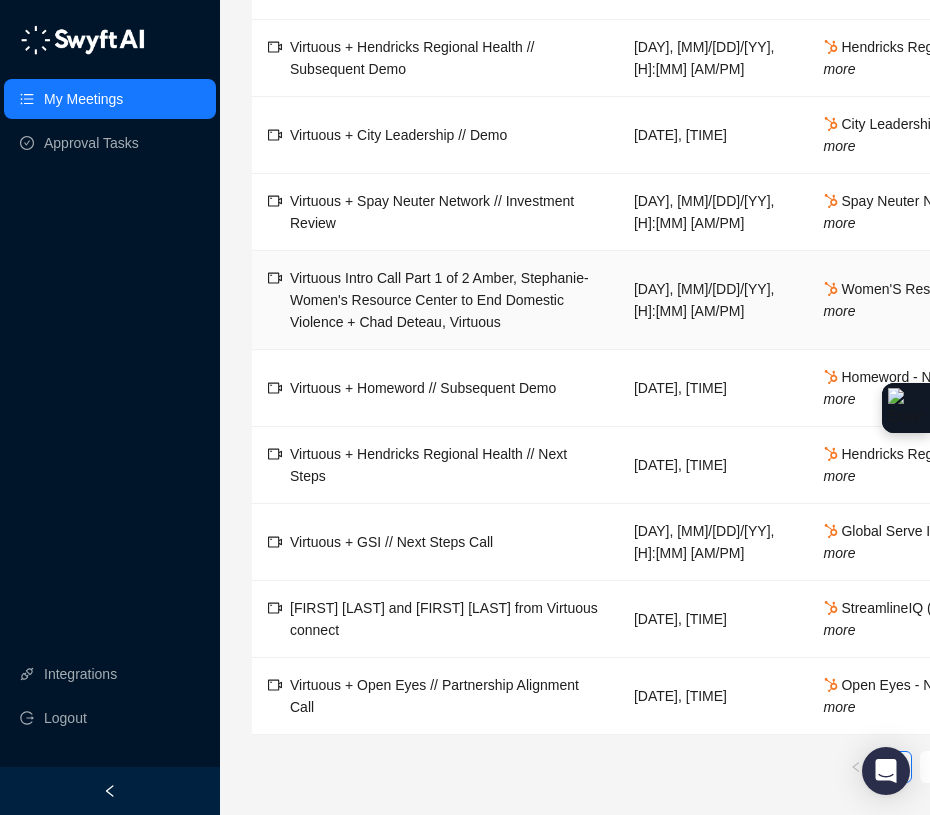 scroll, scrollTop: 212, scrollLeft: 370, axis: both 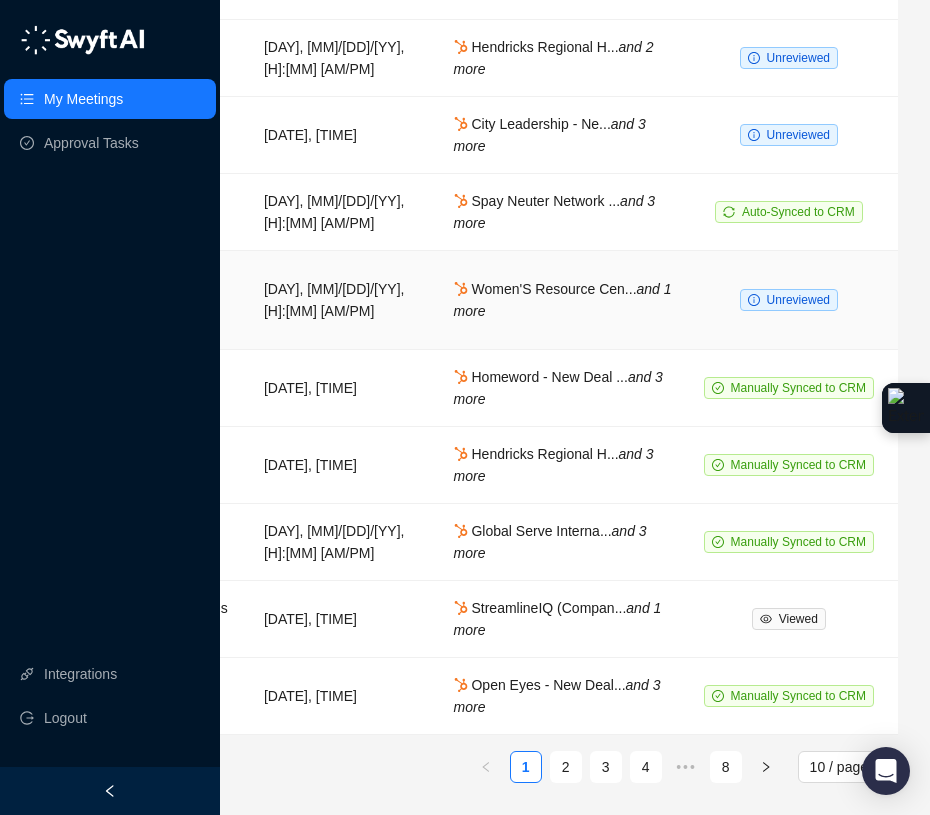 click on "Unreviewed" at bounding box center [798, 300] 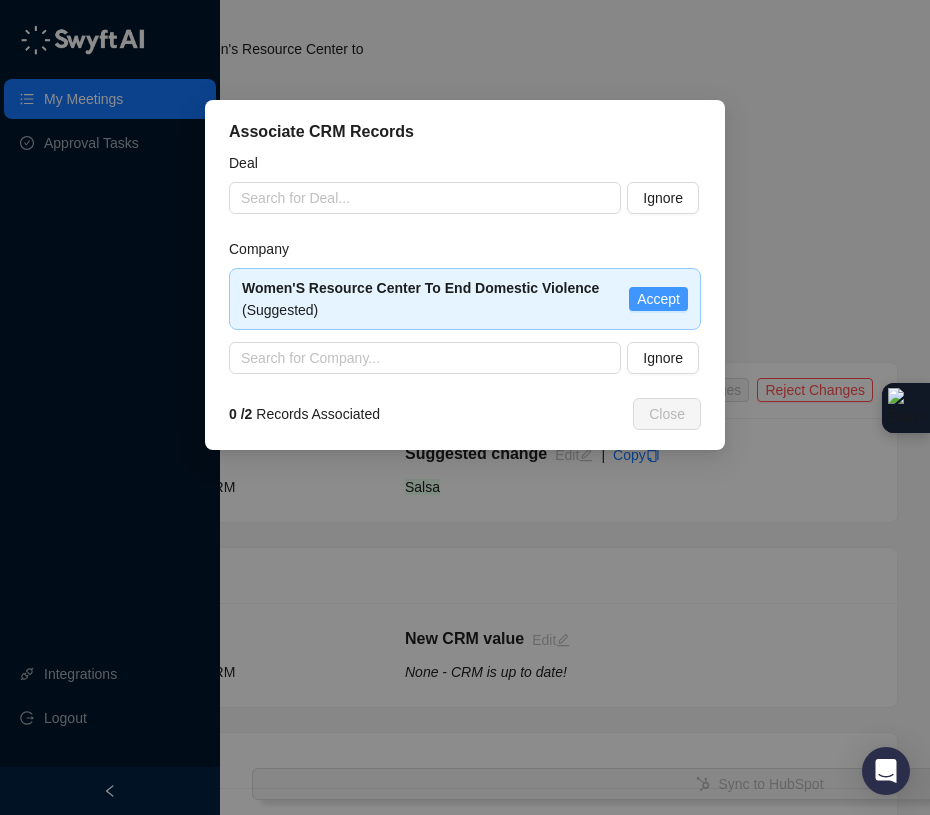 click on "Accept" at bounding box center [658, 299] 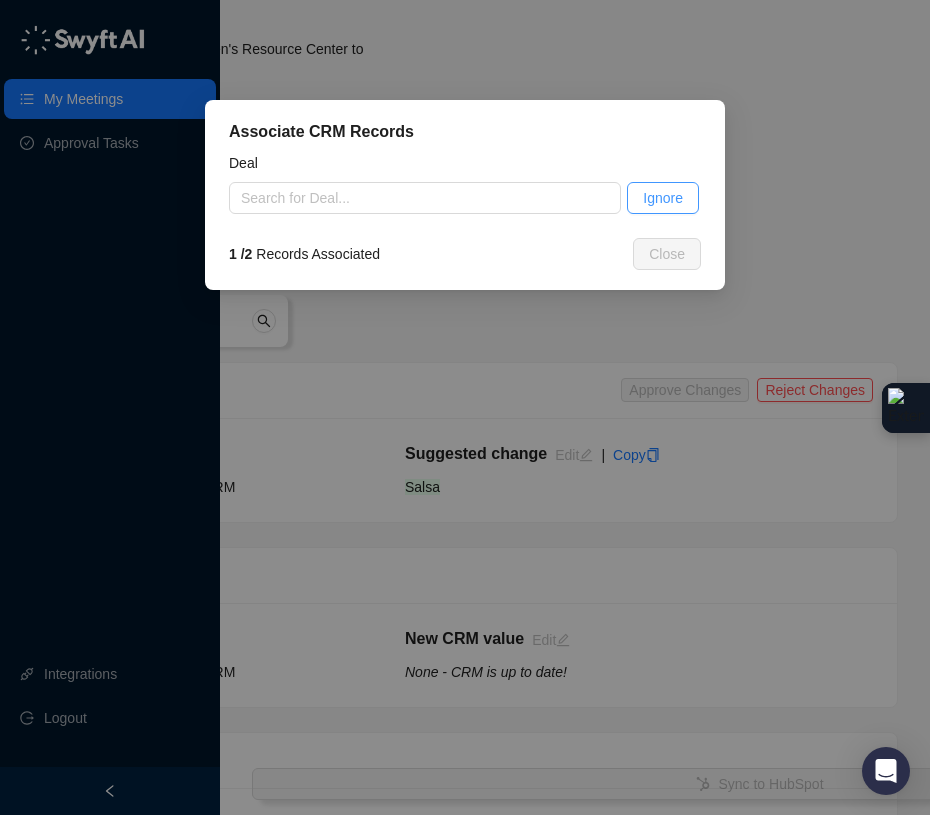 drag, startPoint x: 652, startPoint y: 198, endPoint x: 655, endPoint y: 209, distance: 11.401754 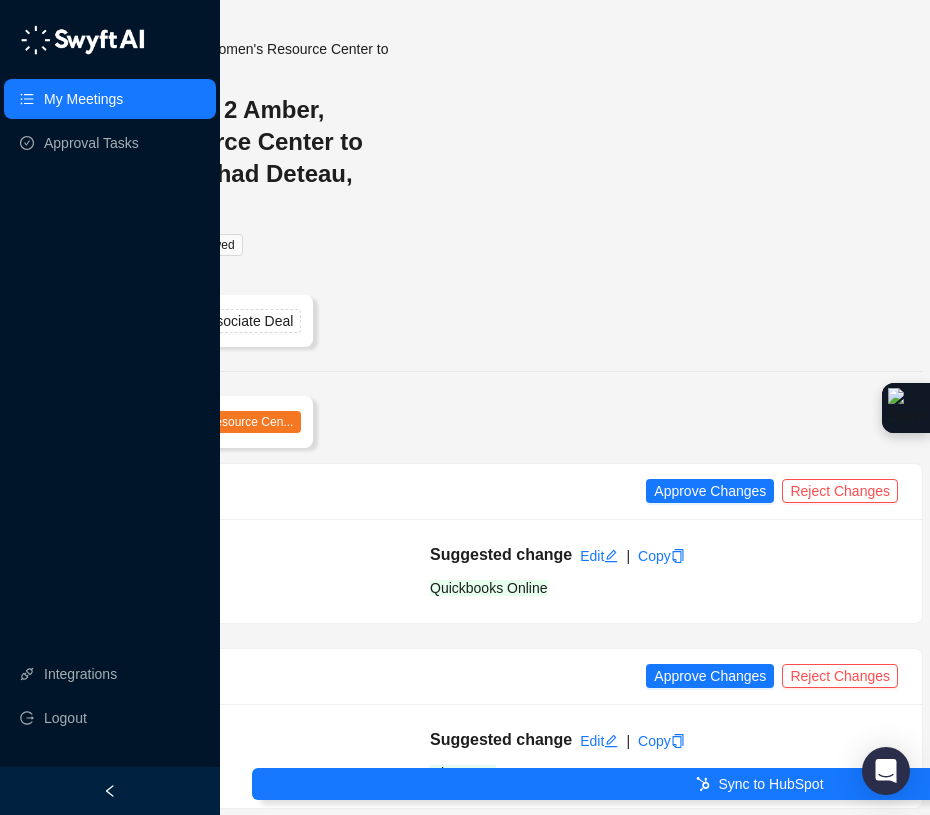 scroll, scrollTop: 0, scrollLeft: 370, axis: horizontal 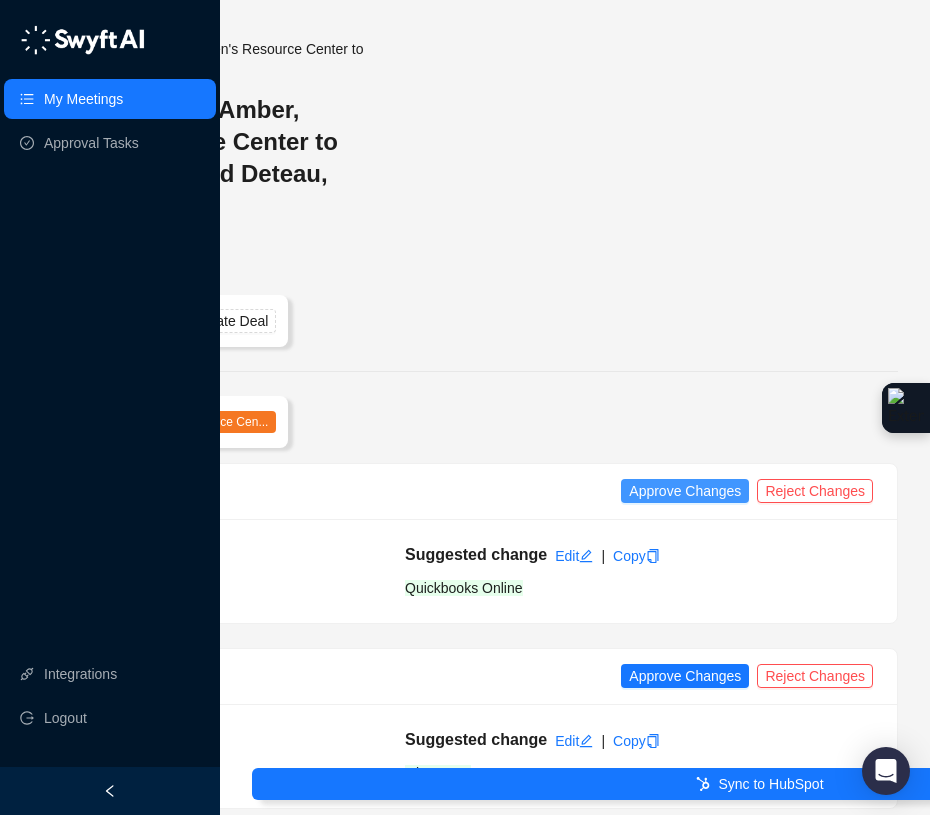 click on "Approve Changes" at bounding box center [685, 491] 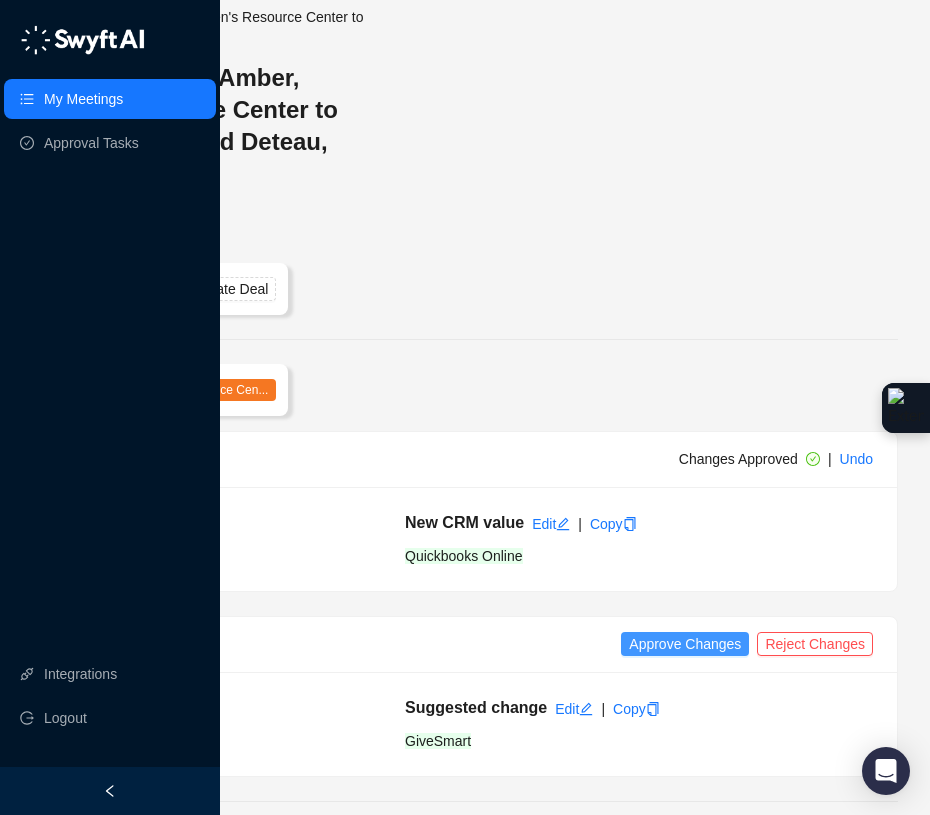 scroll, scrollTop: 75, scrollLeft: 370, axis: both 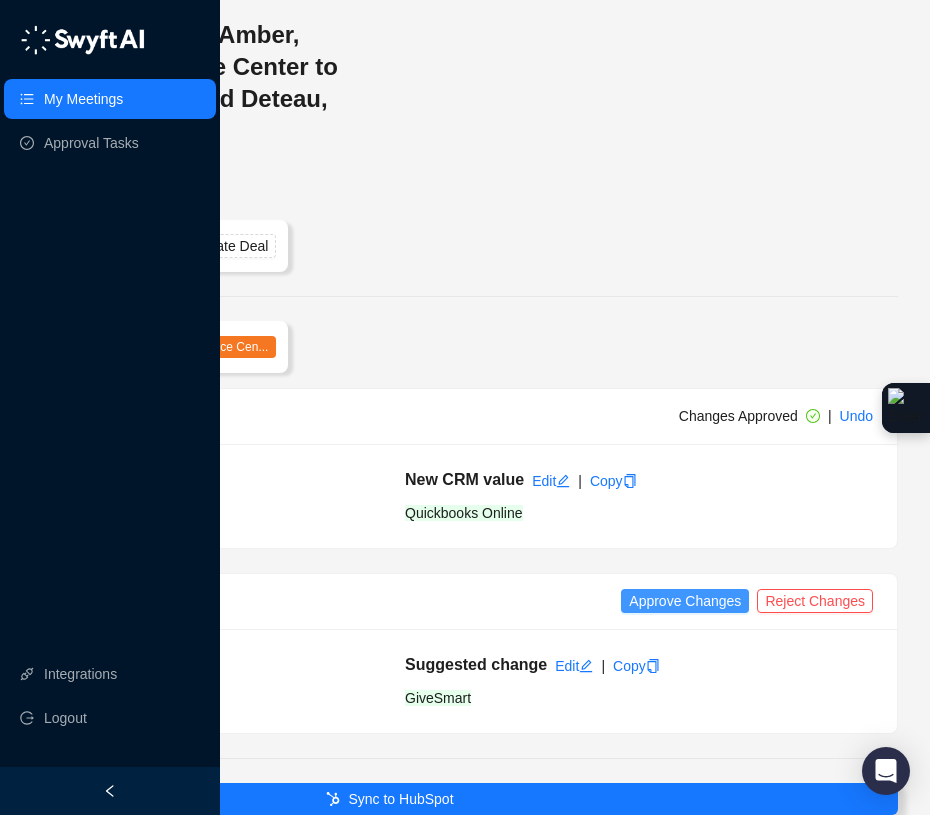 drag, startPoint x: 689, startPoint y: 565, endPoint x: 635, endPoint y: 559, distance: 54.33231 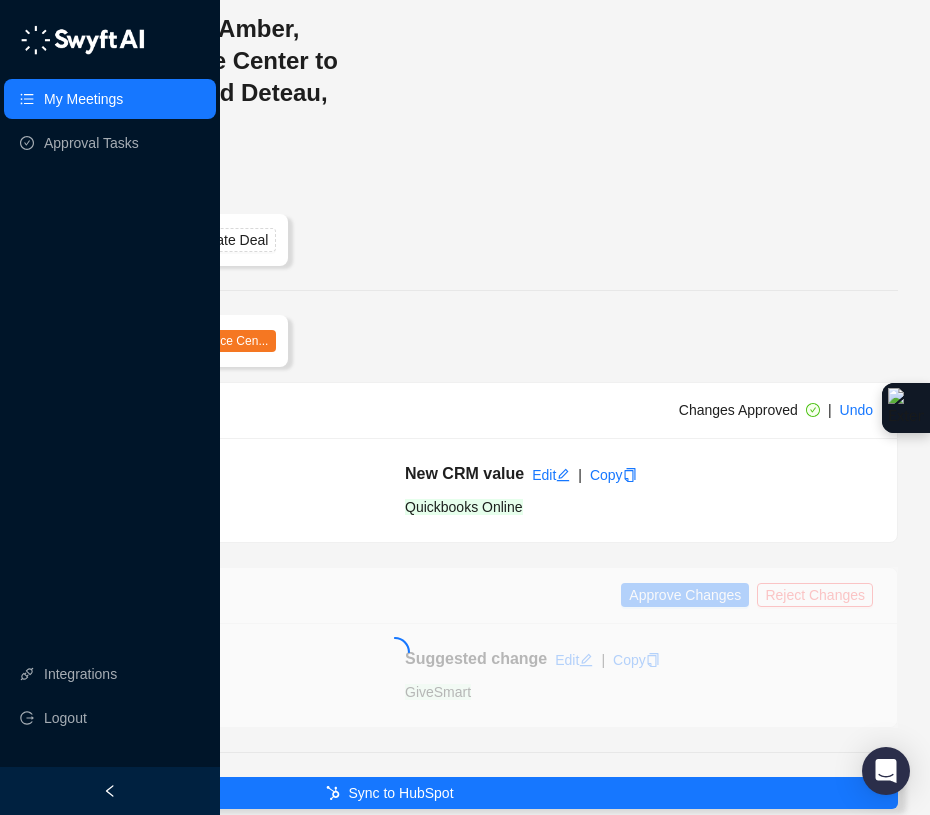 scroll, scrollTop: 155, scrollLeft: 370, axis: both 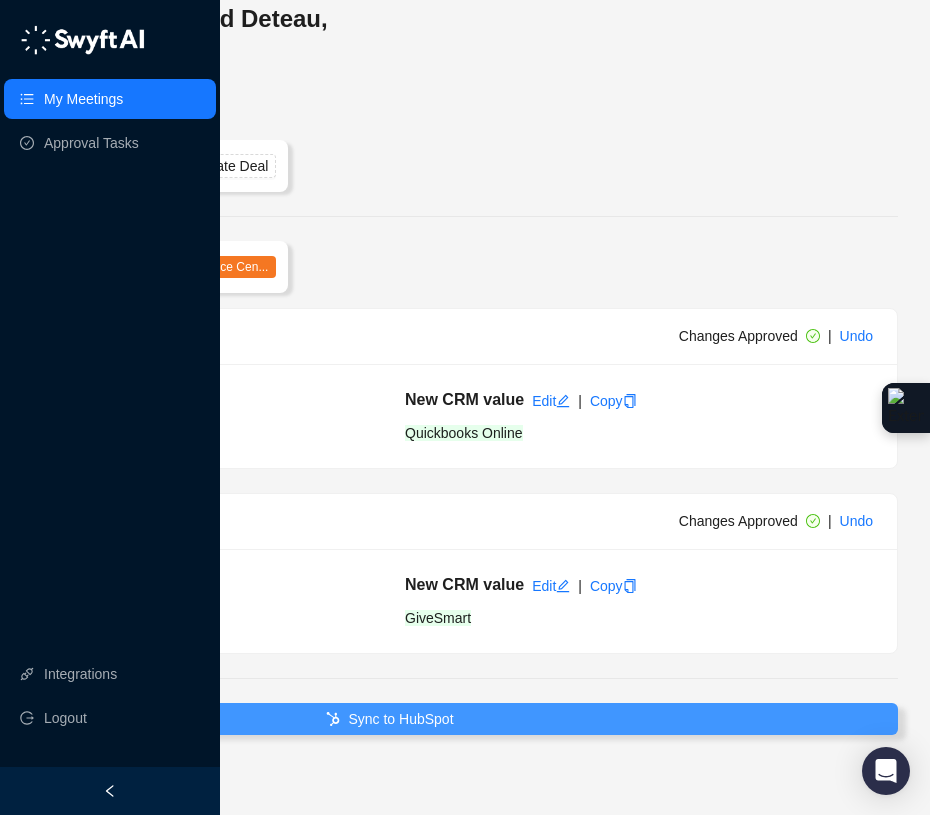 click on "Sync to HubSpot" at bounding box center [390, 719] 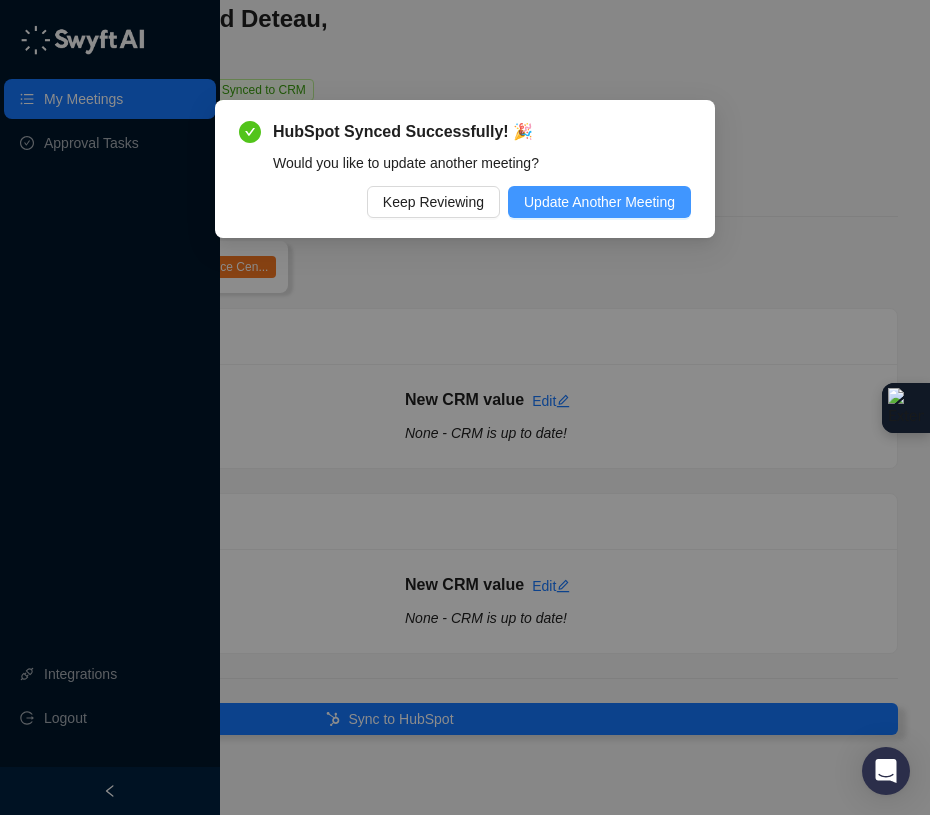 click on "Update Another Meeting" at bounding box center [599, 202] 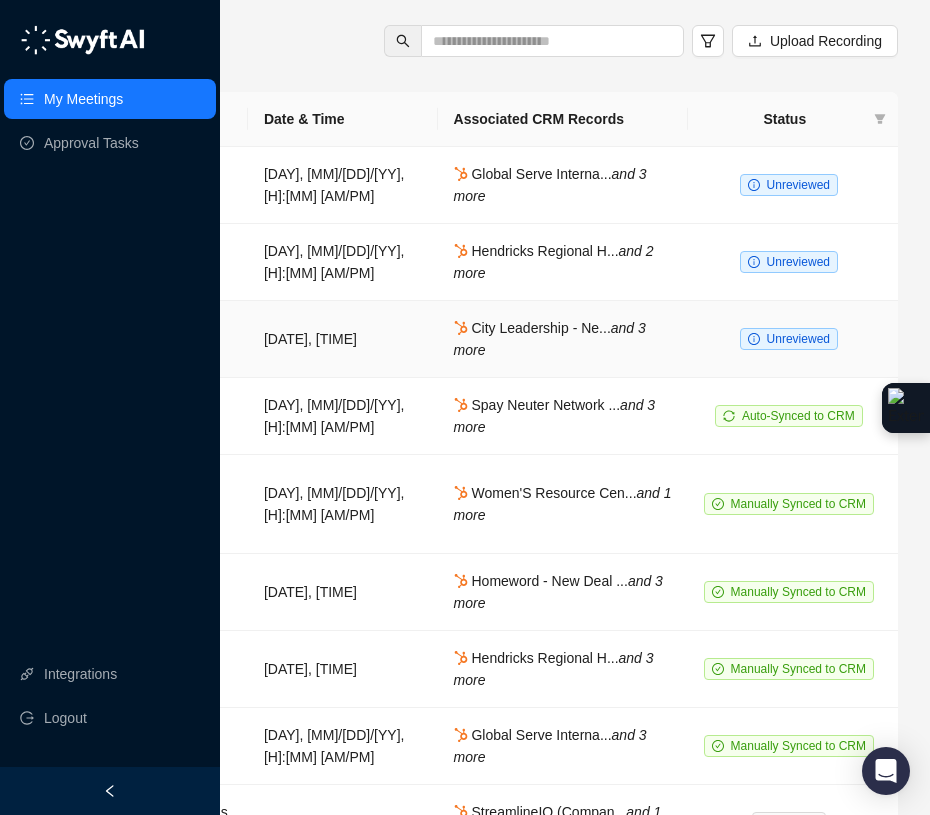 scroll, scrollTop: 9, scrollLeft: 370, axis: both 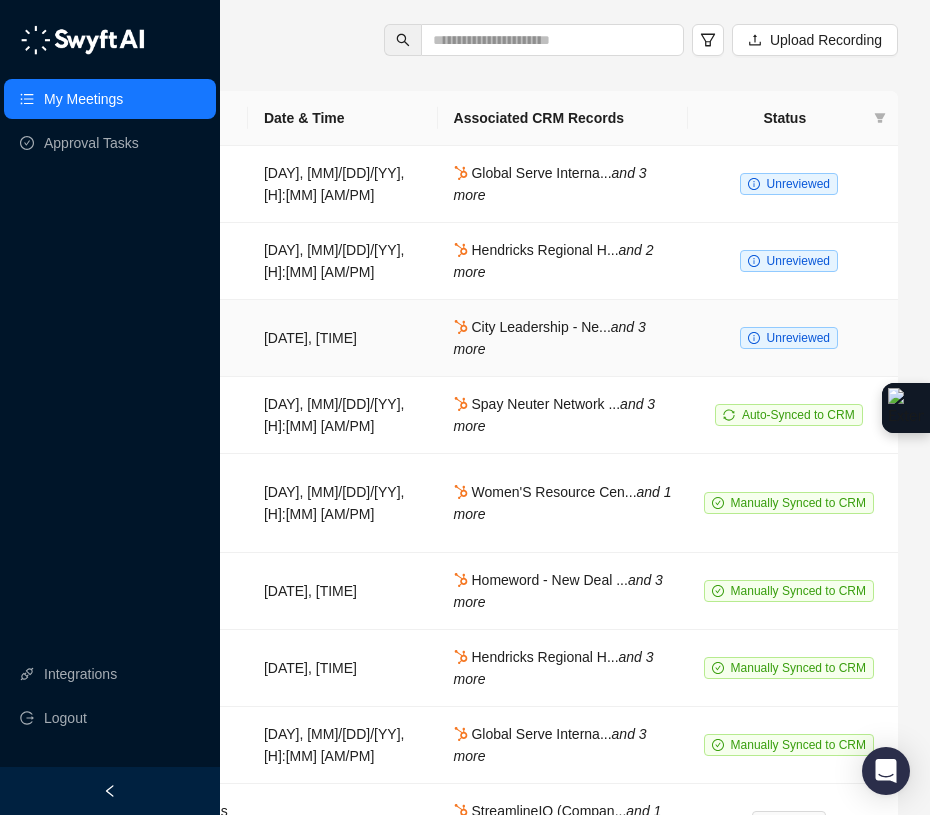 click on "Unreviewed" at bounding box center (798, 338) 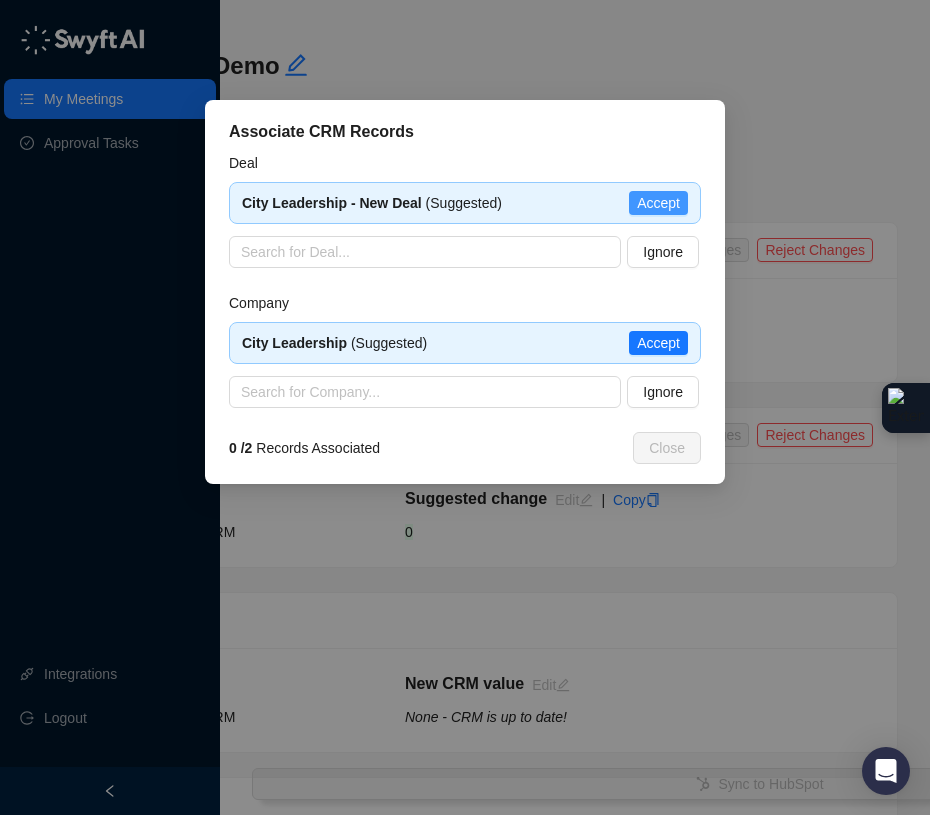 click on "Accept" at bounding box center [658, 203] 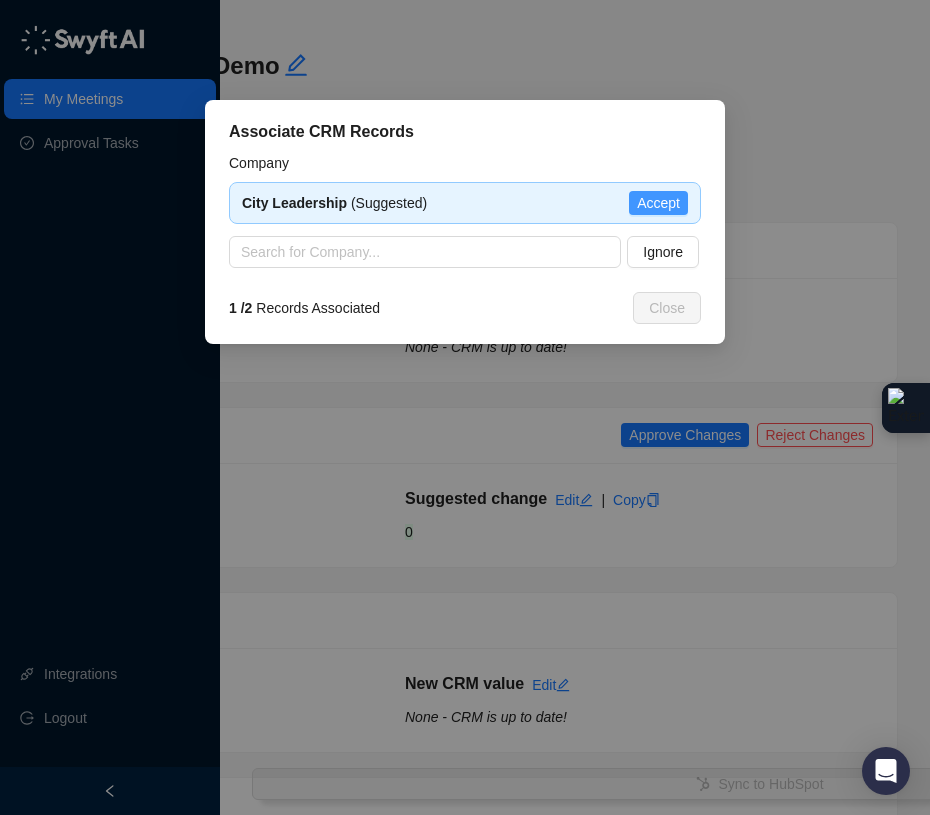 click on "Accept" at bounding box center [658, 203] 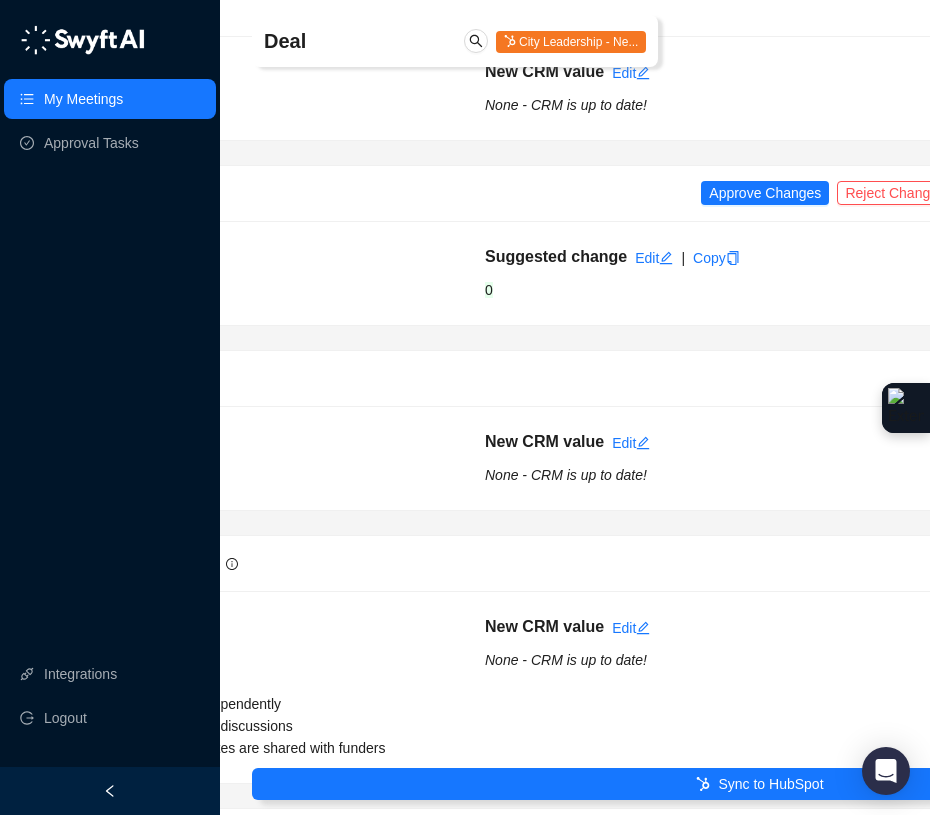 scroll, scrollTop: 242, scrollLeft: 370, axis: both 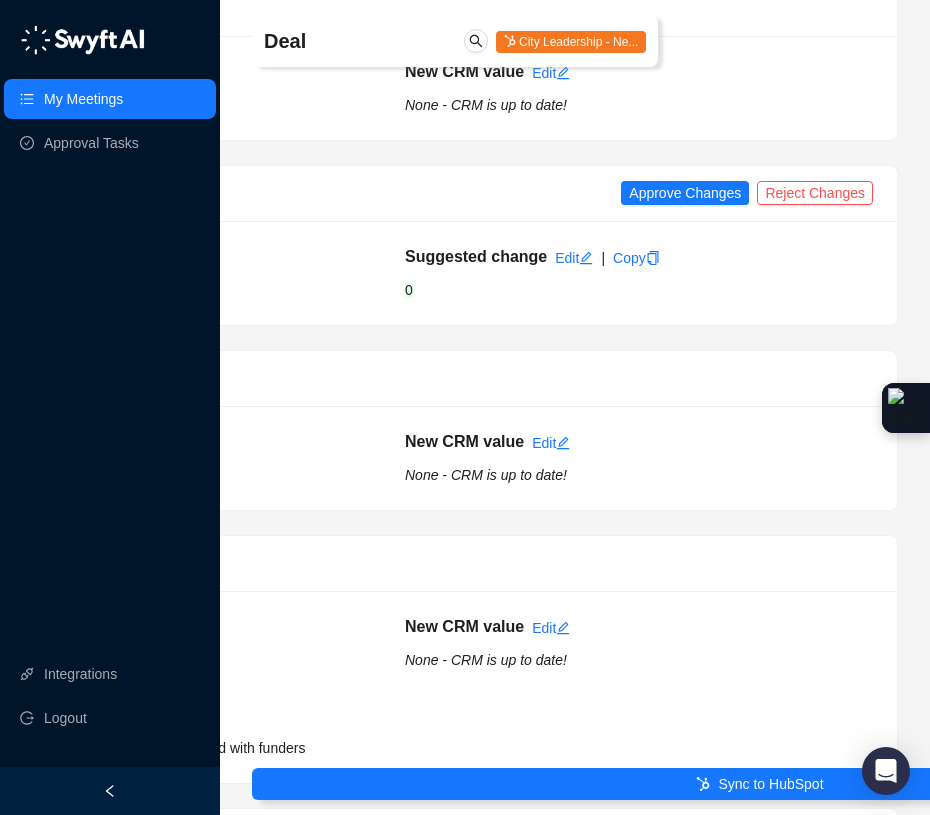 drag, startPoint x: 830, startPoint y: 192, endPoint x: 829, endPoint y: 276, distance: 84.00595 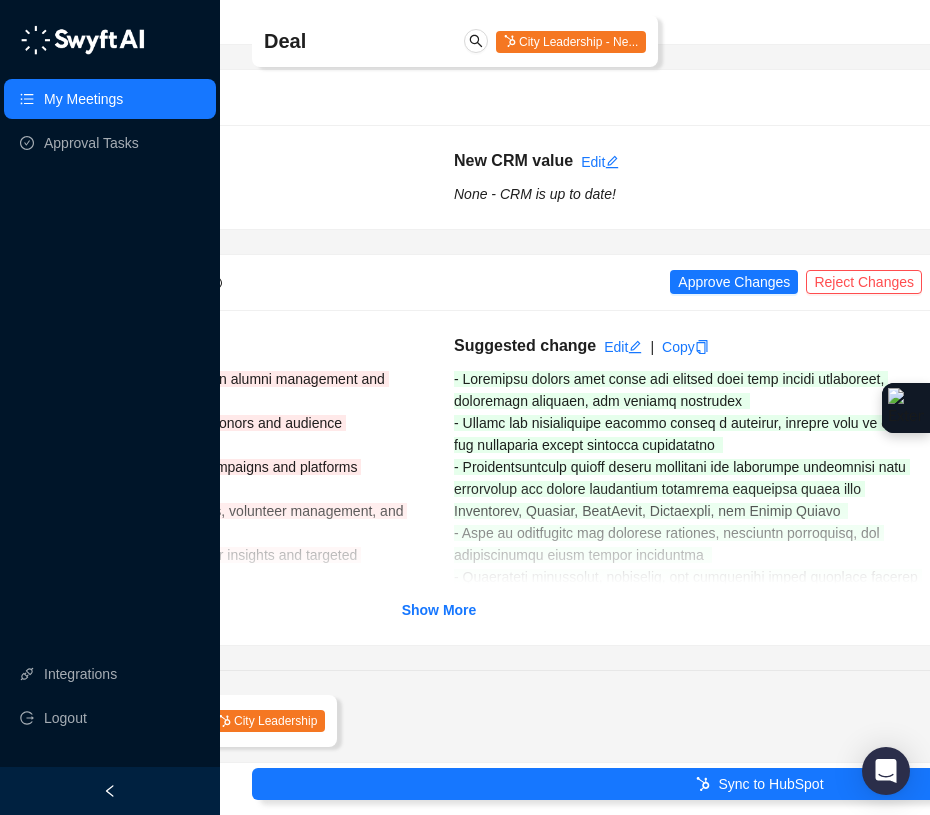 scroll, scrollTop: 1765, scrollLeft: 370, axis: both 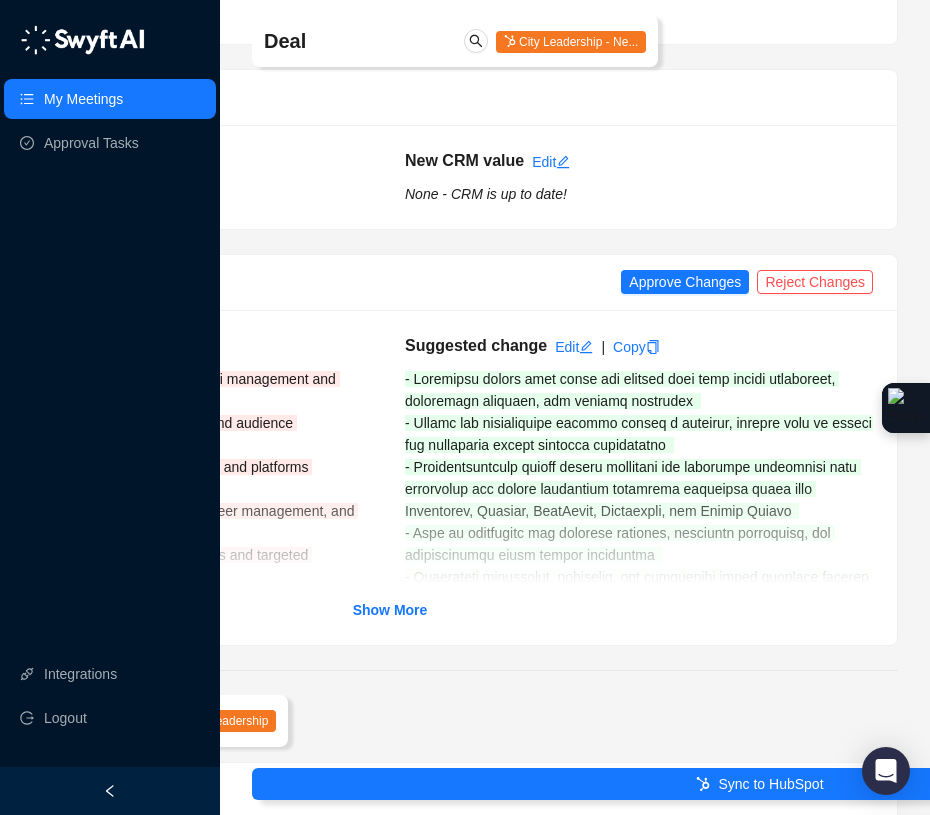 drag, startPoint x: 647, startPoint y: 281, endPoint x: 649, endPoint y: 305, distance: 24.083189 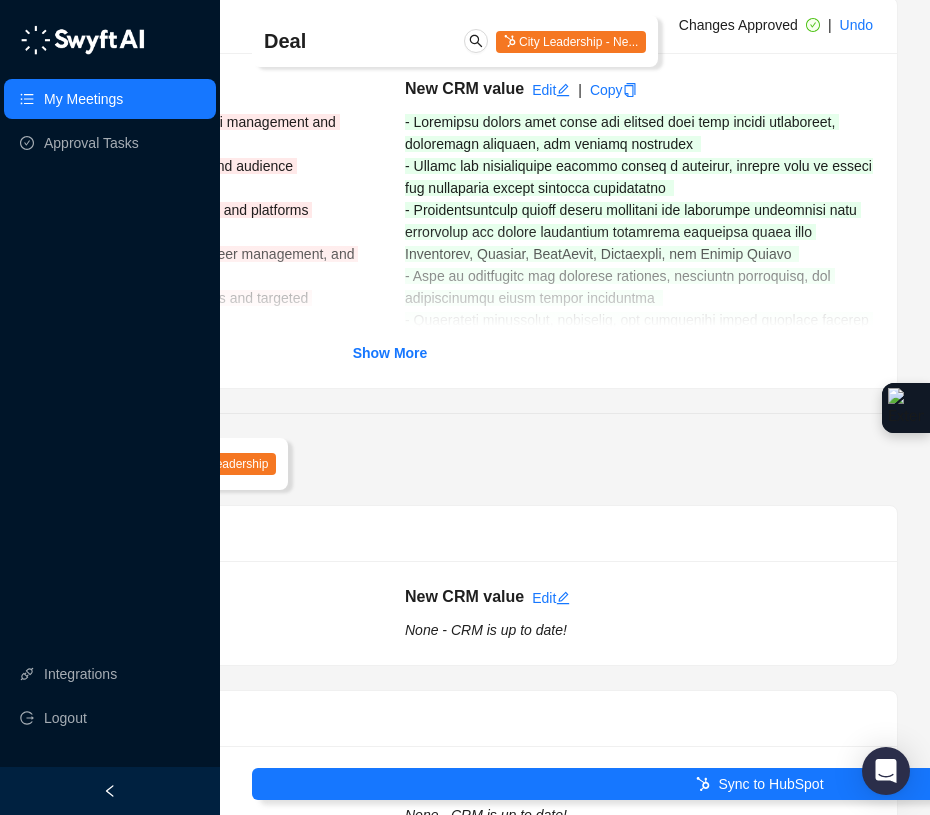 scroll, scrollTop: 2251, scrollLeft: 370, axis: both 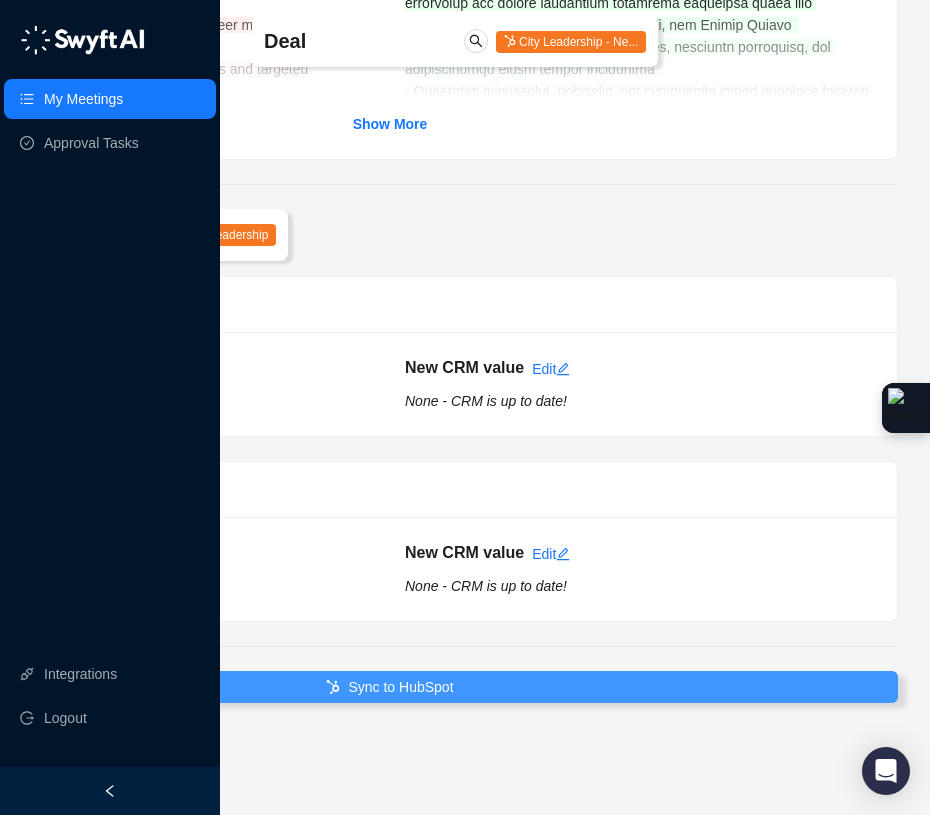 click on "Sync to HubSpot" at bounding box center [390, 687] 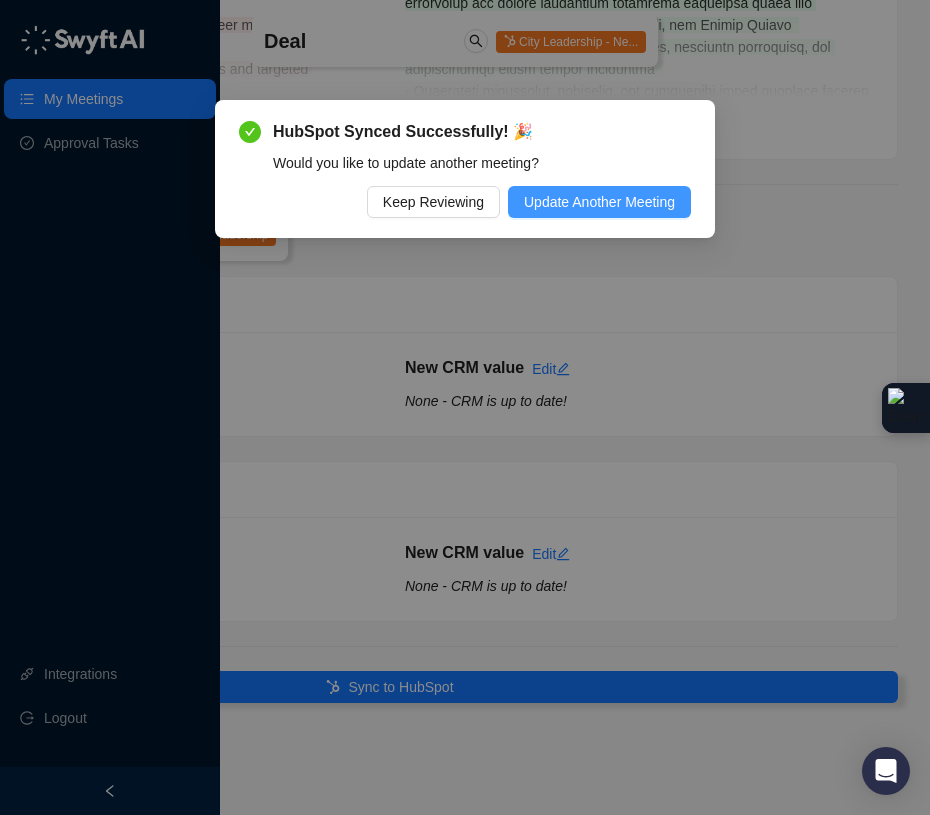click on "Update Another Meeting" at bounding box center (599, 202) 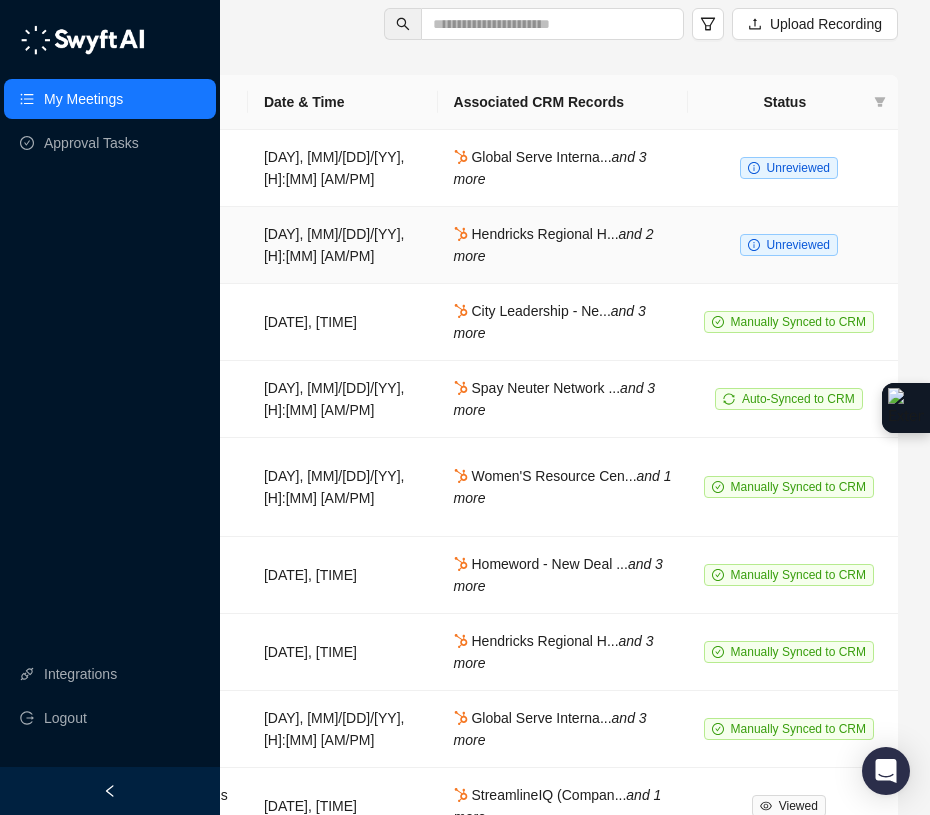 scroll, scrollTop: 22, scrollLeft: 370, axis: both 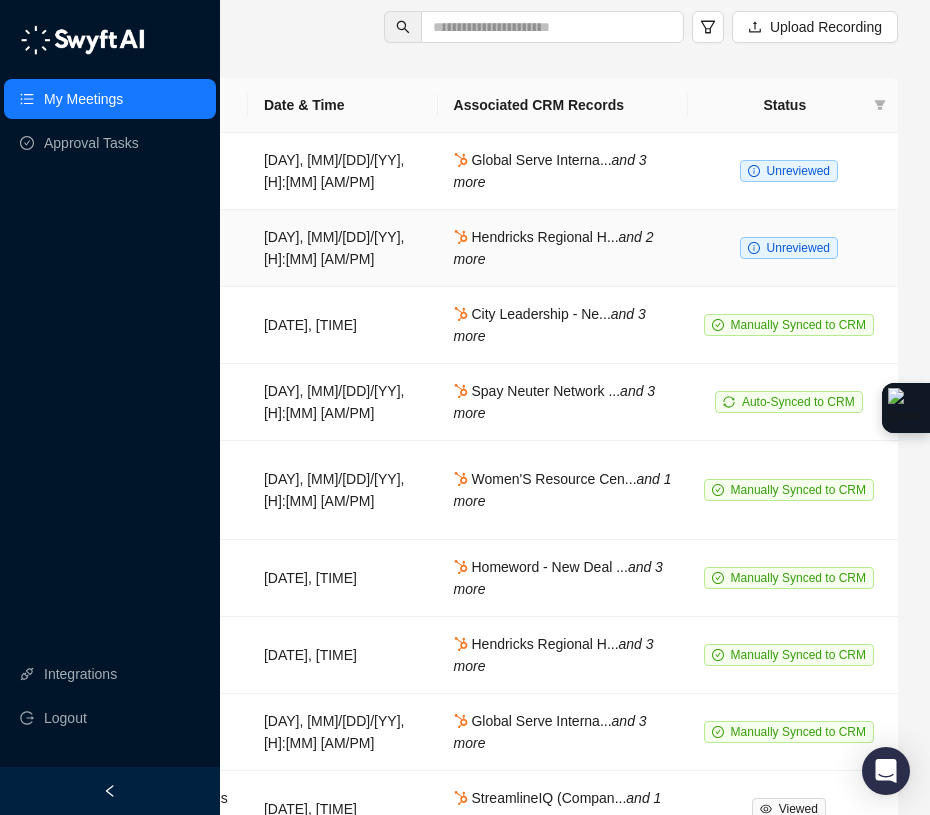 click on "Unreviewed" at bounding box center [798, 248] 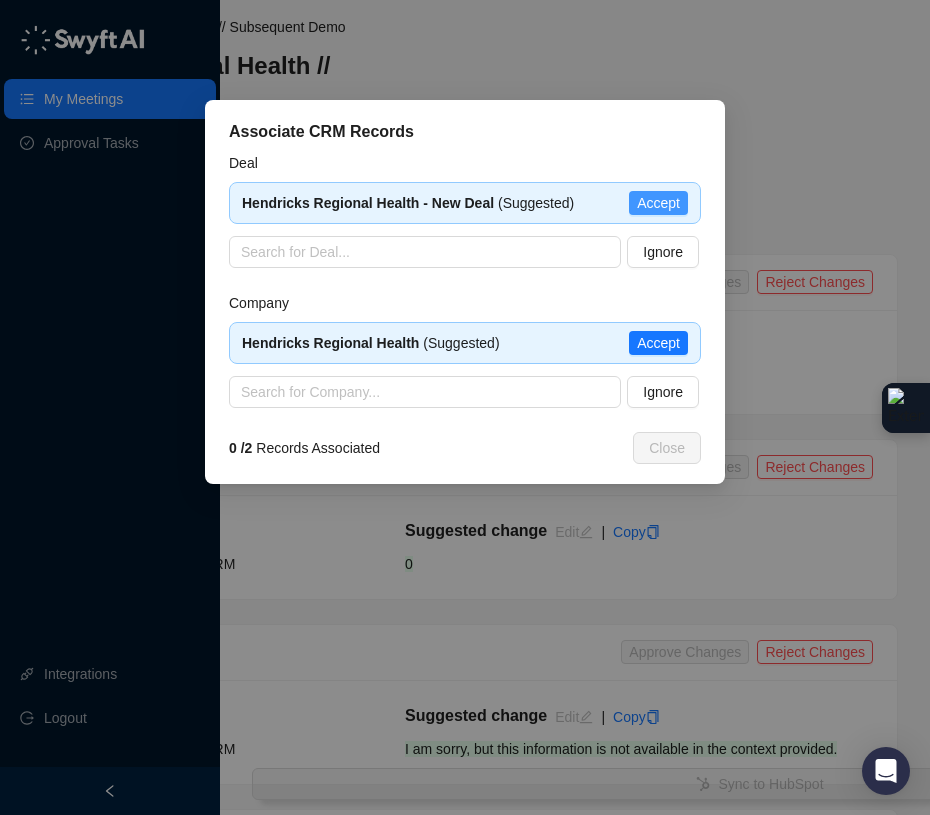 click on "Accept" at bounding box center [658, 203] 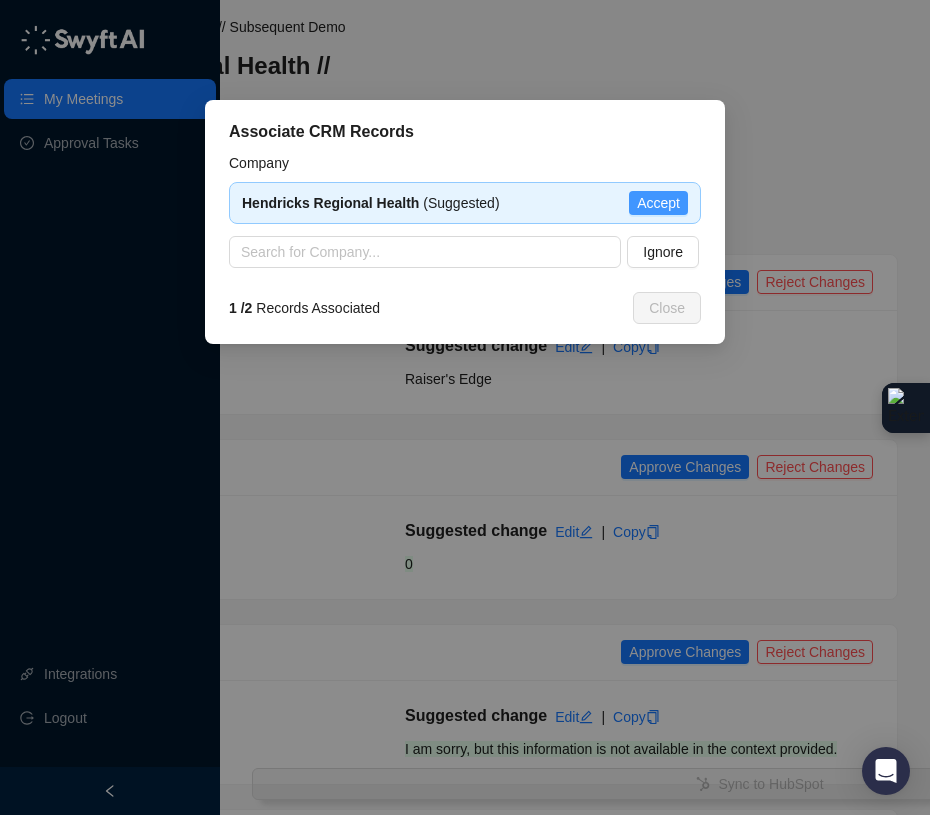 click on "Accept" at bounding box center (658, 203) 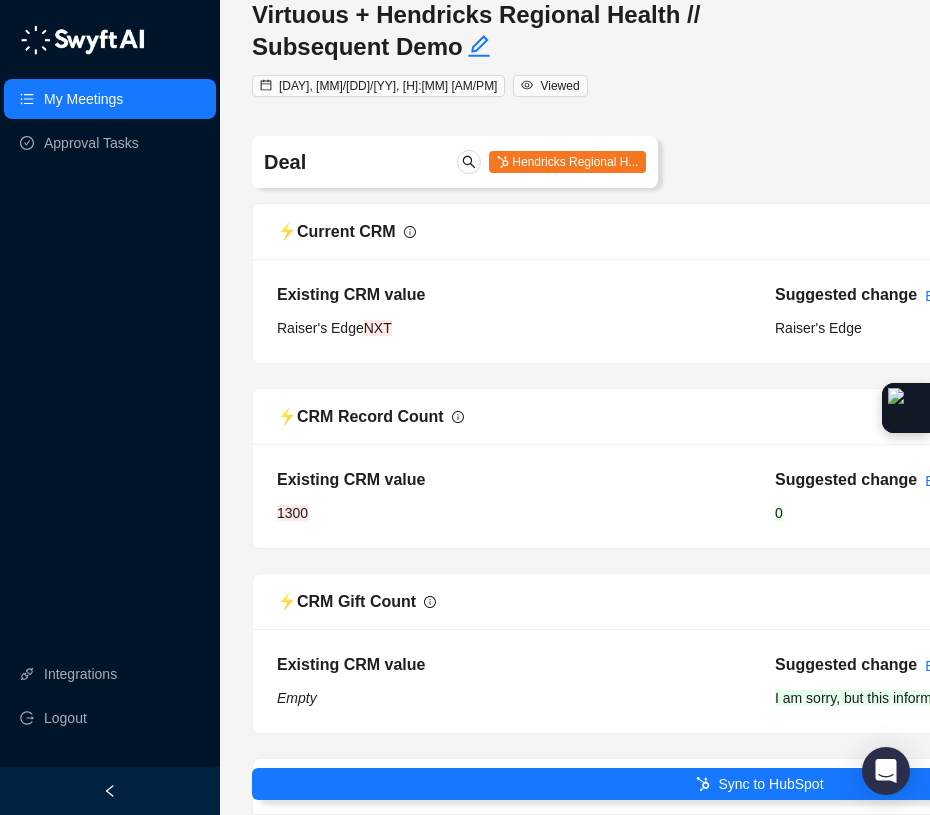 scroll, scrollTop: 51, scrollLeft: 370, axis: both 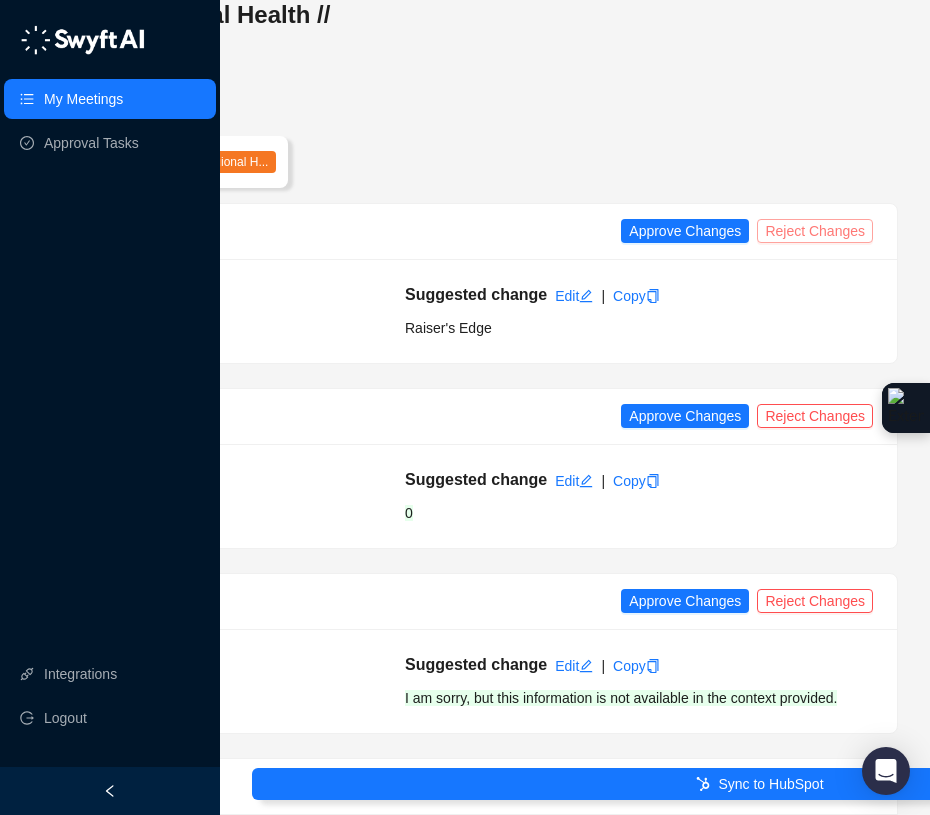 click on "Reject Changes" at bounding box center [815, 231] 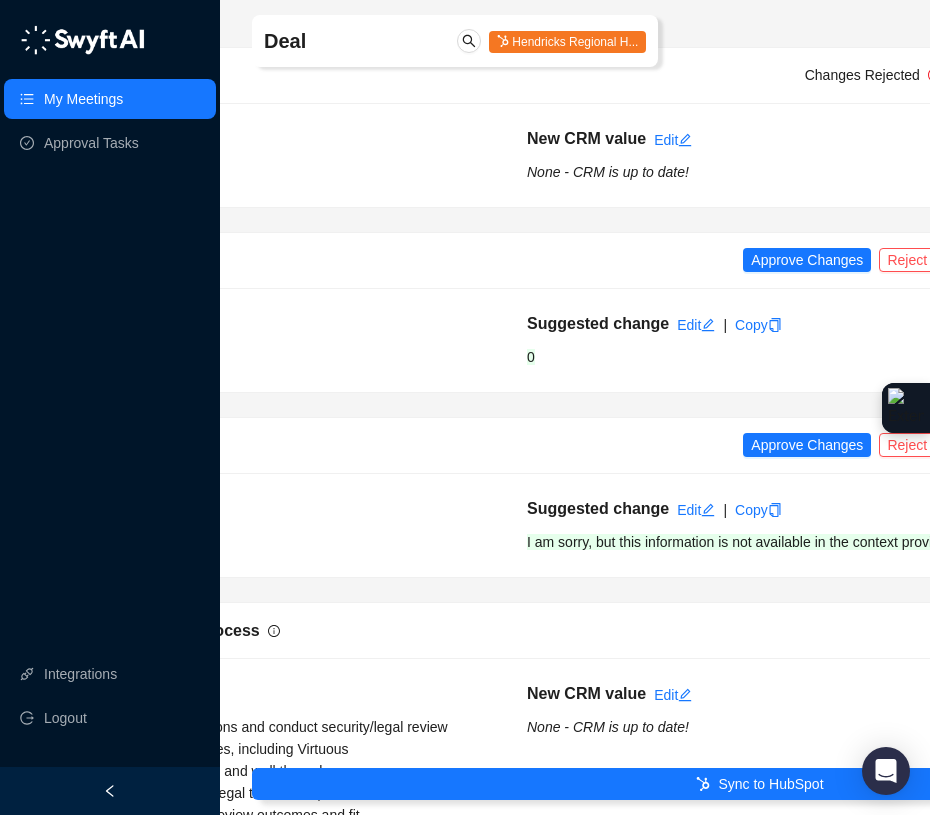 scroll, scrollTop: 207, scrollLeft: 370, axis: both 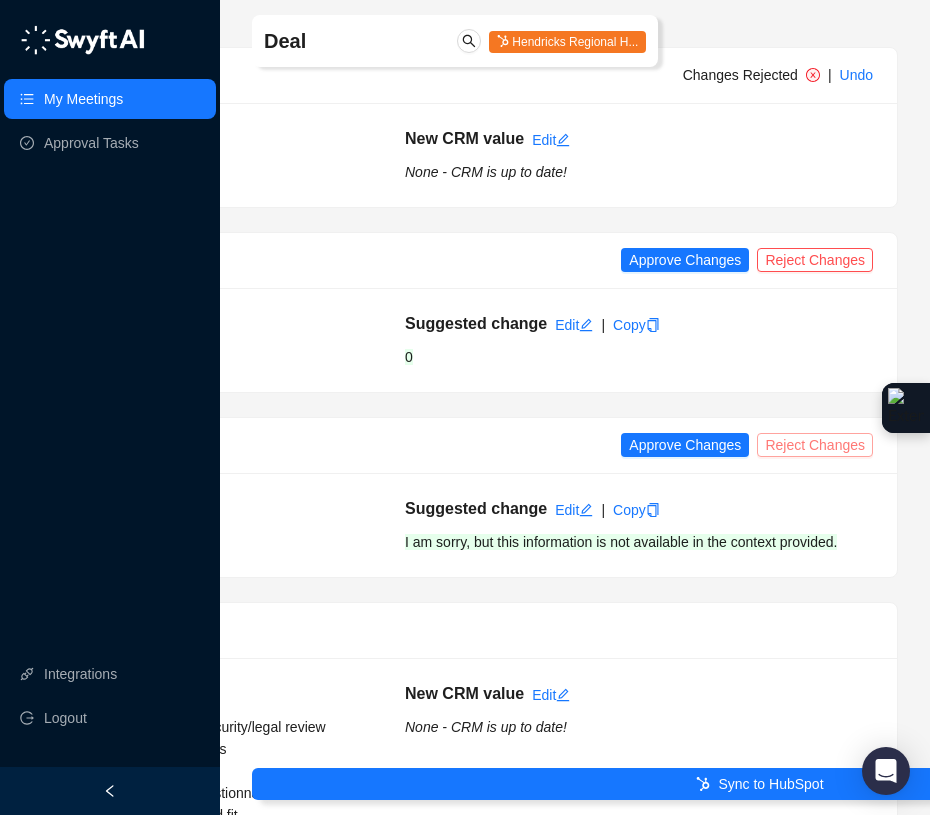 click on "Reject Changes" at bounding box center [815, 445] 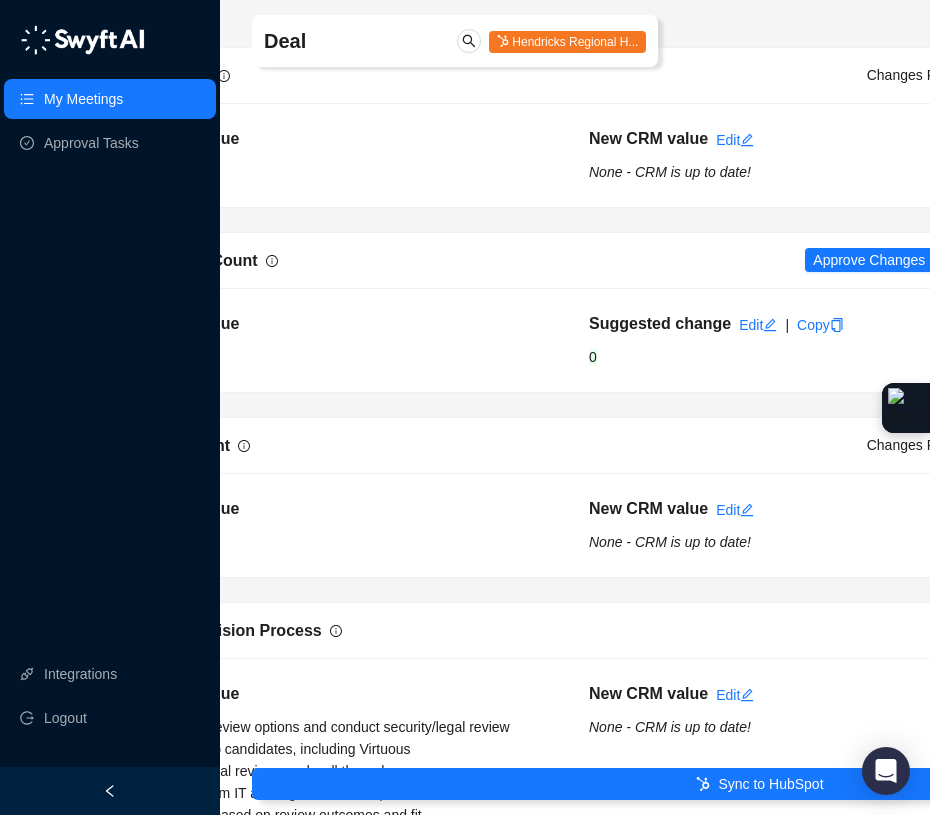 scroll, scrollTop: 207, scrollLeft: 370, axis: both 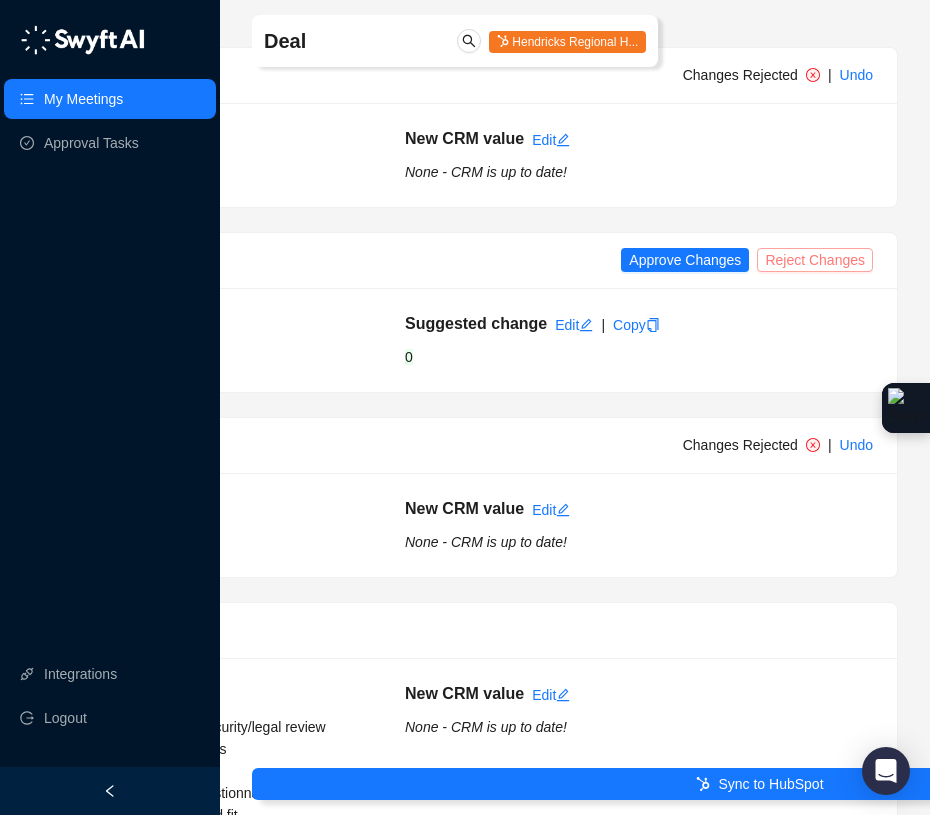 click on "Reject Changes" at bounding box center (815, 260) 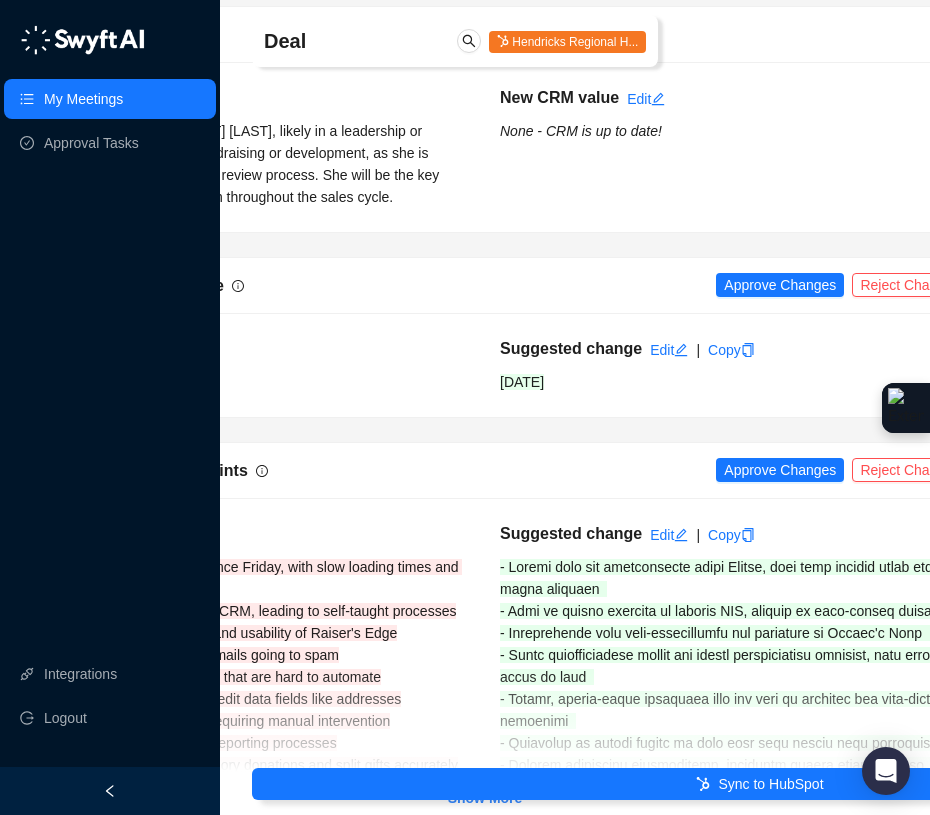 scroll, scrollTop: 1675, scrollLeft: 370, axis: both 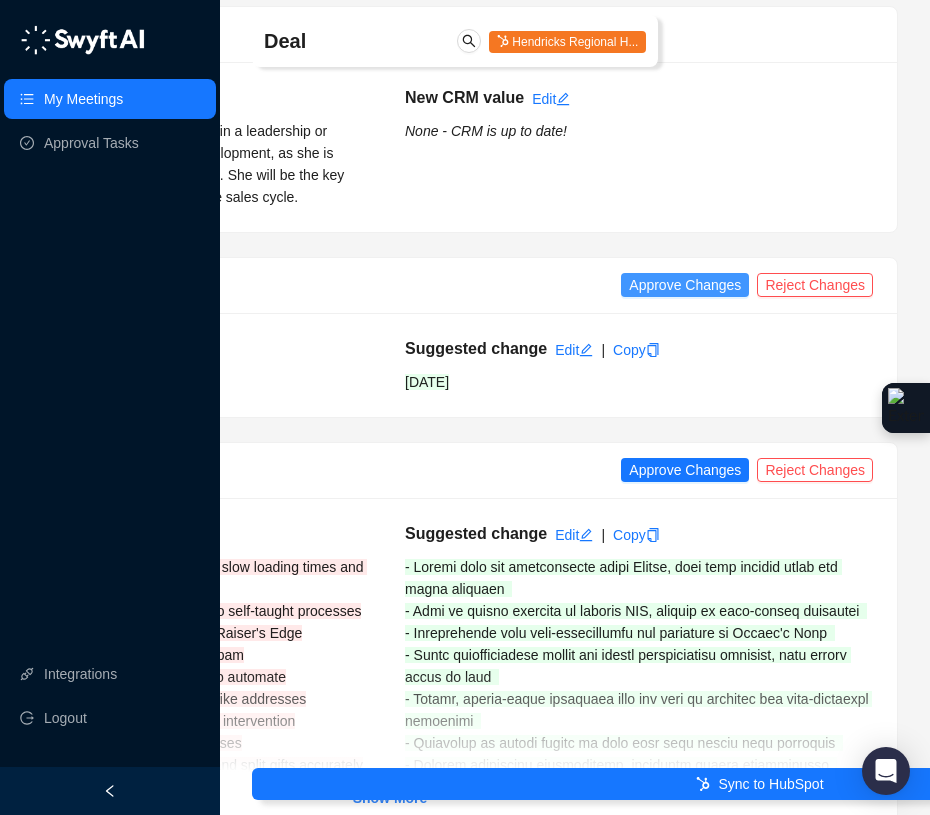 click on "Approve Changes" at bounding box center [685, 285] 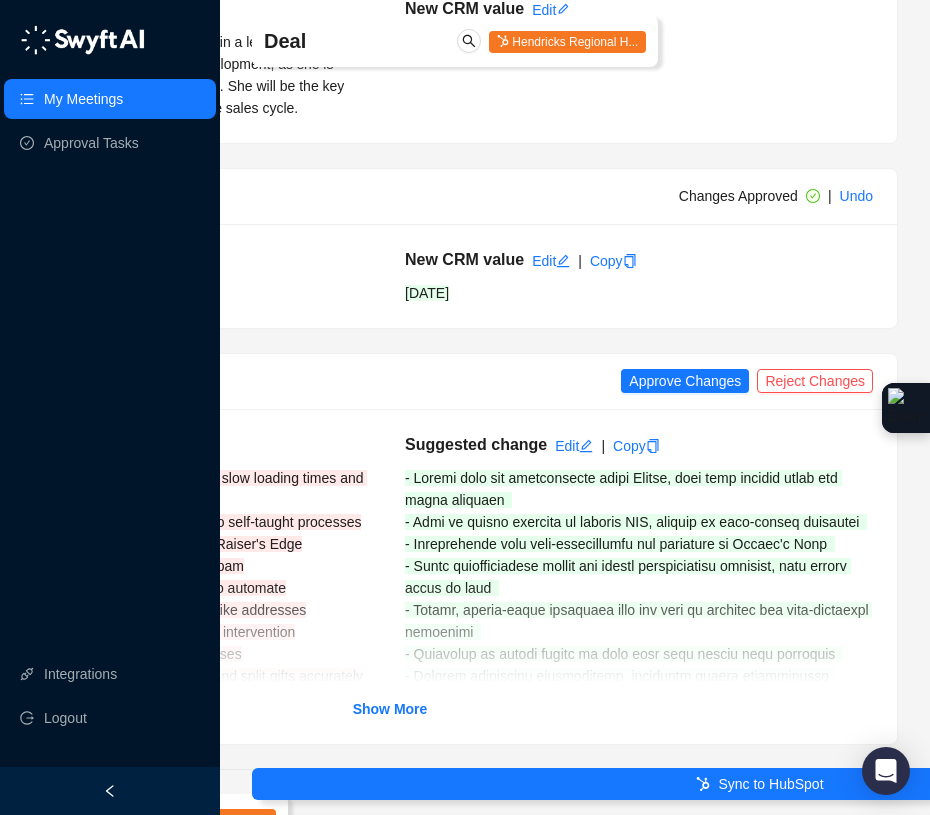 scroll, scrollTop: 1821, scrollLeft: 370, axis: both 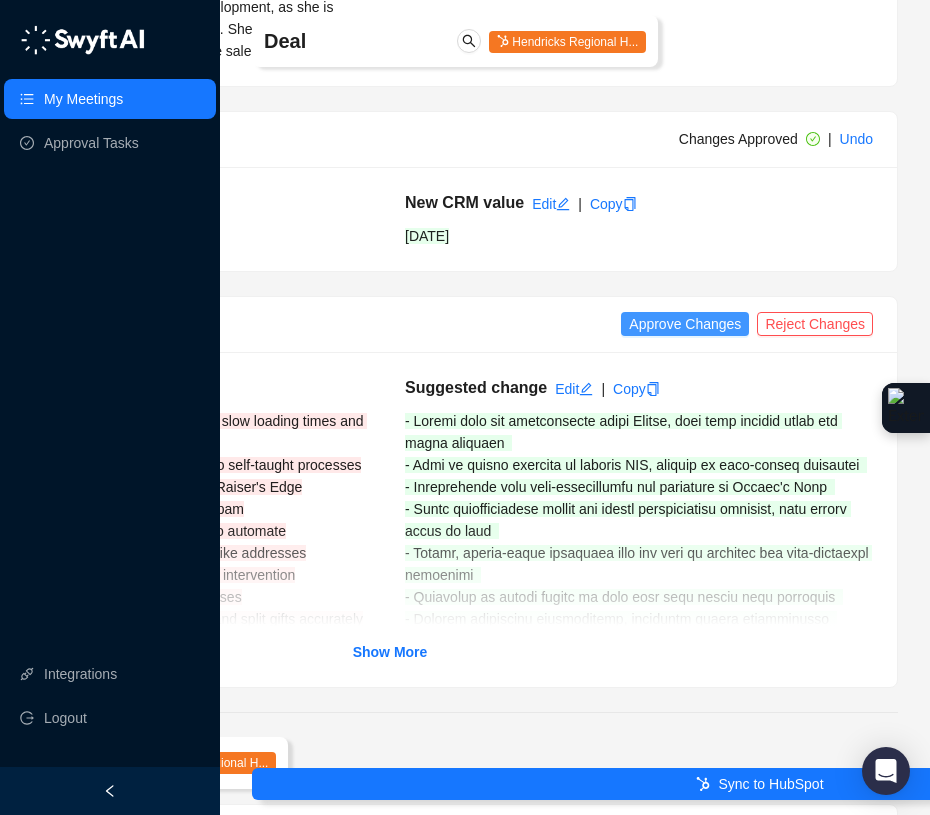 click on "Approve Changes" at bounding box center [685, 324] 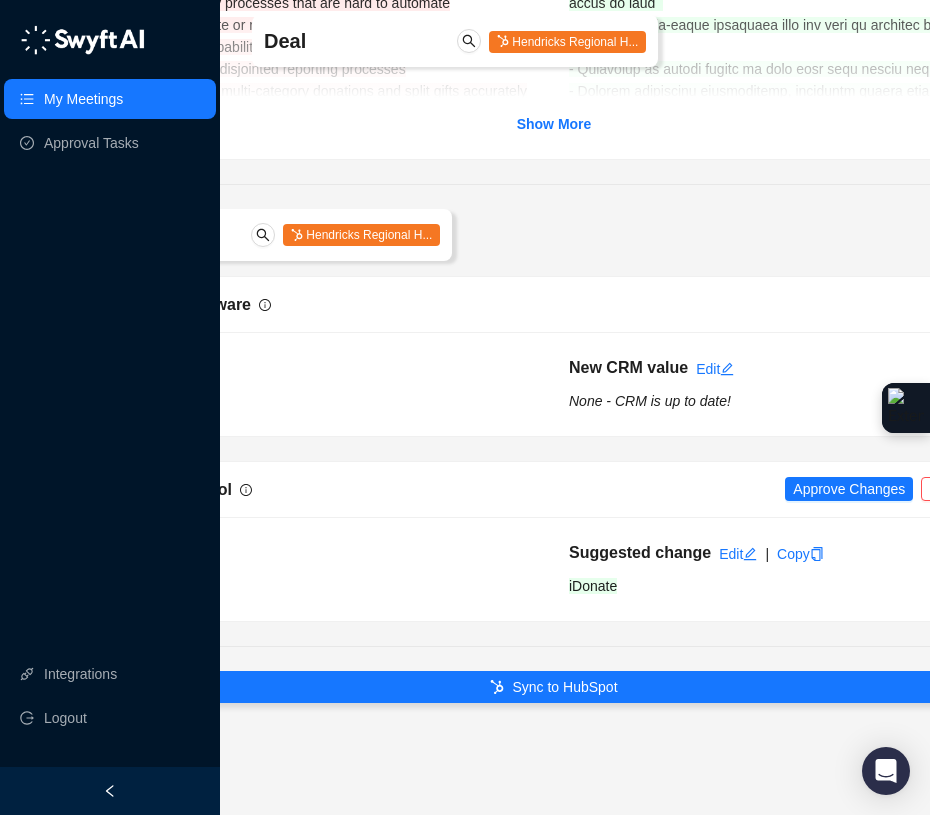 scroll, scrollTop: 2349, scrollLeft: 370, axis: both 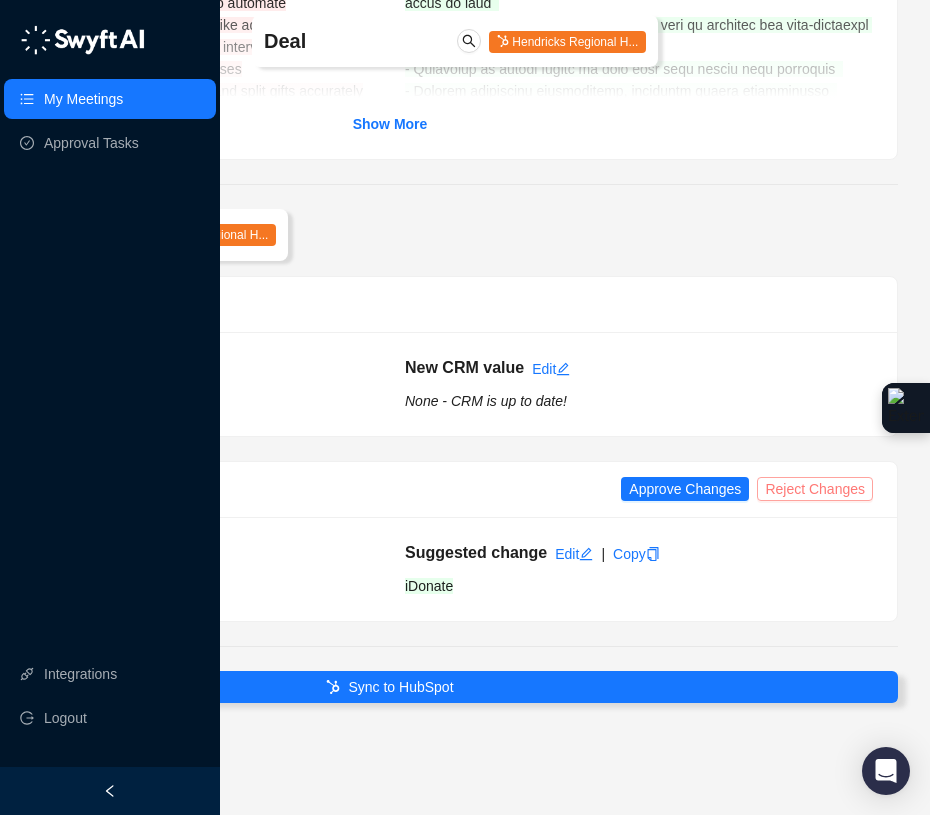 click on "Reject Changes" at bounding box center (815, 489) 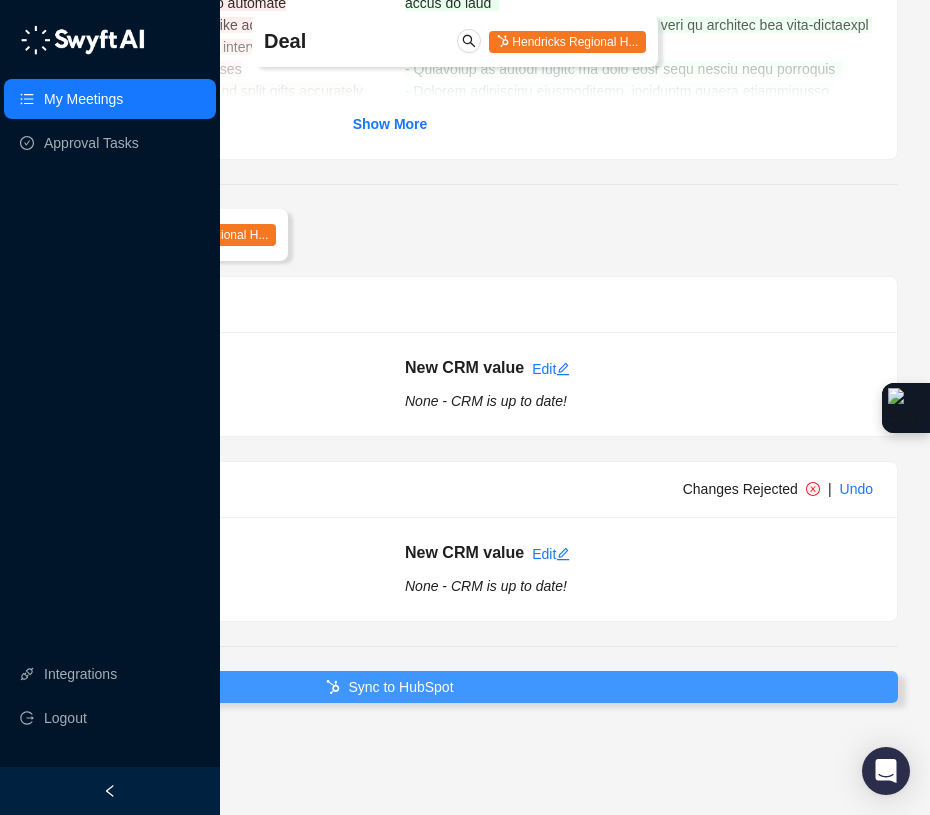 drag, startPoint x: 519, startPoint y: 695, endPoint x: 532, endPoint y: 680, distance: 19.849434 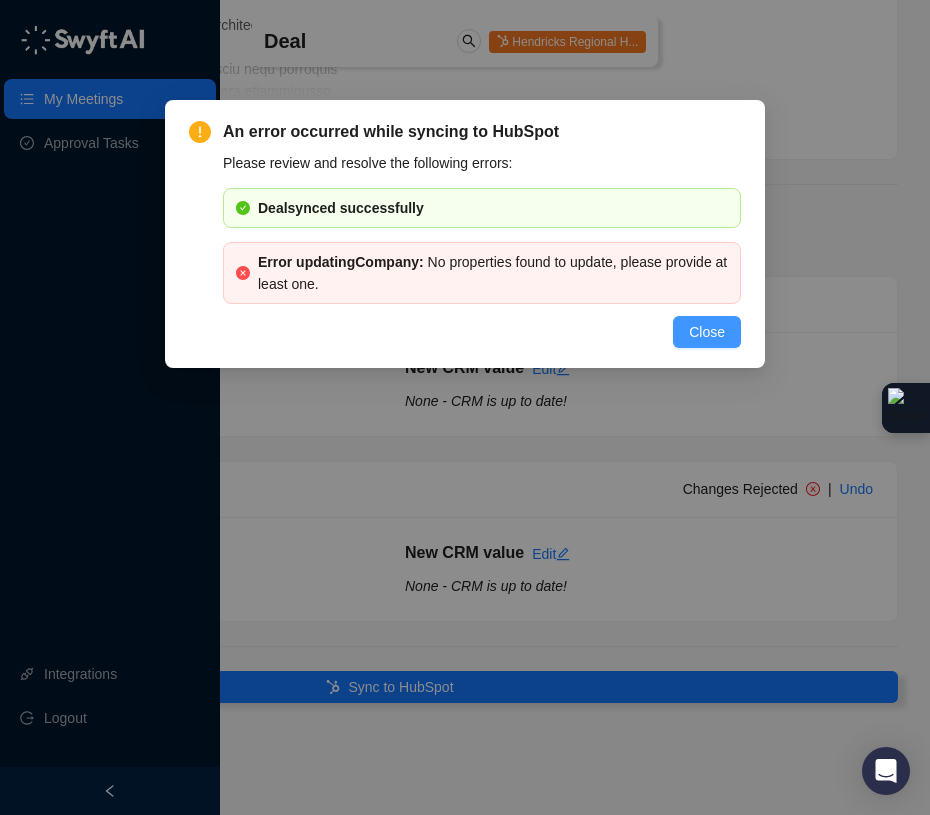 click on "Close" at bounding box center [707, 332] 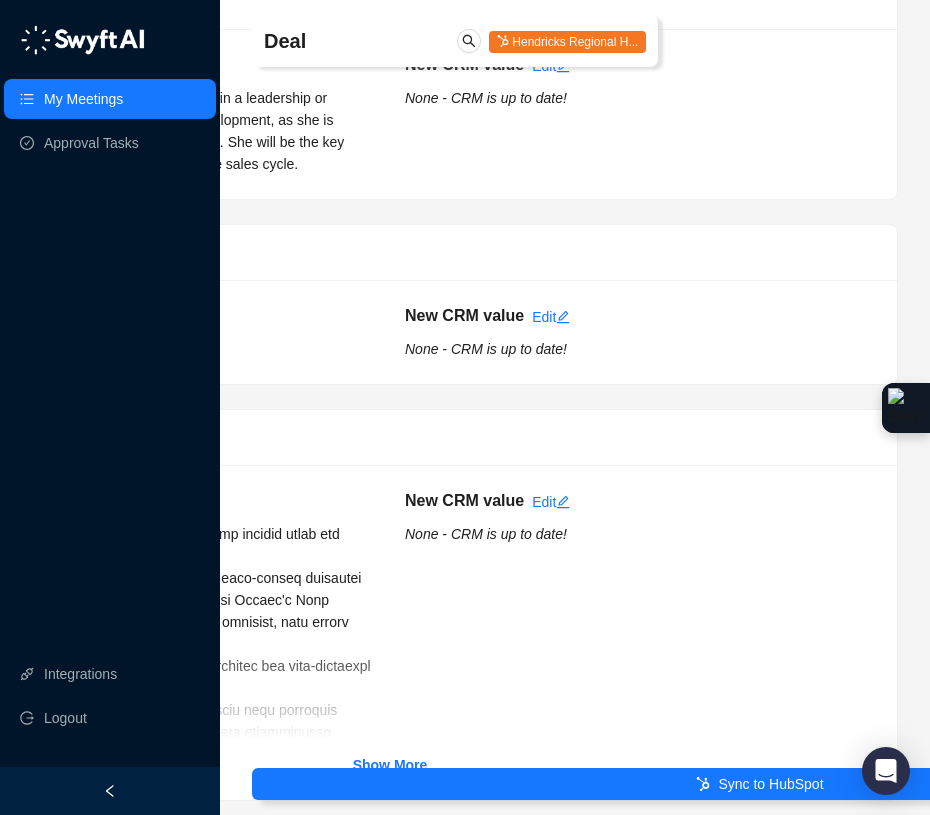 scroll, scrollTop: 1705, scrollLeft: 370, axis: both 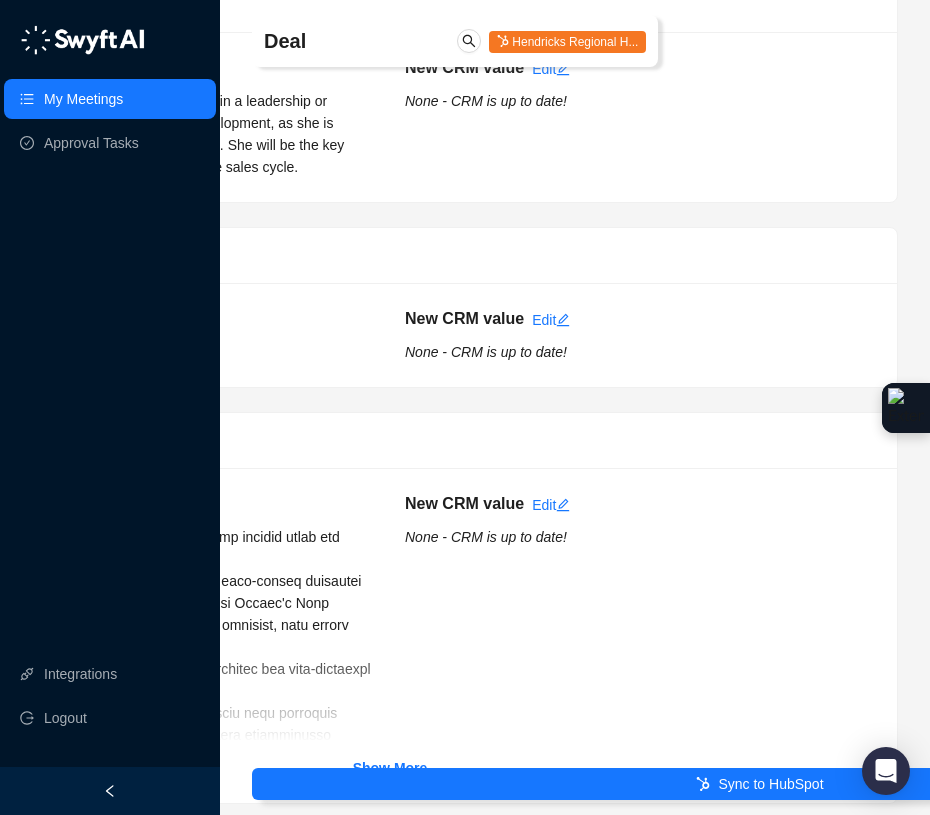 click on "My Meetings" at bounding box center [83, 99] 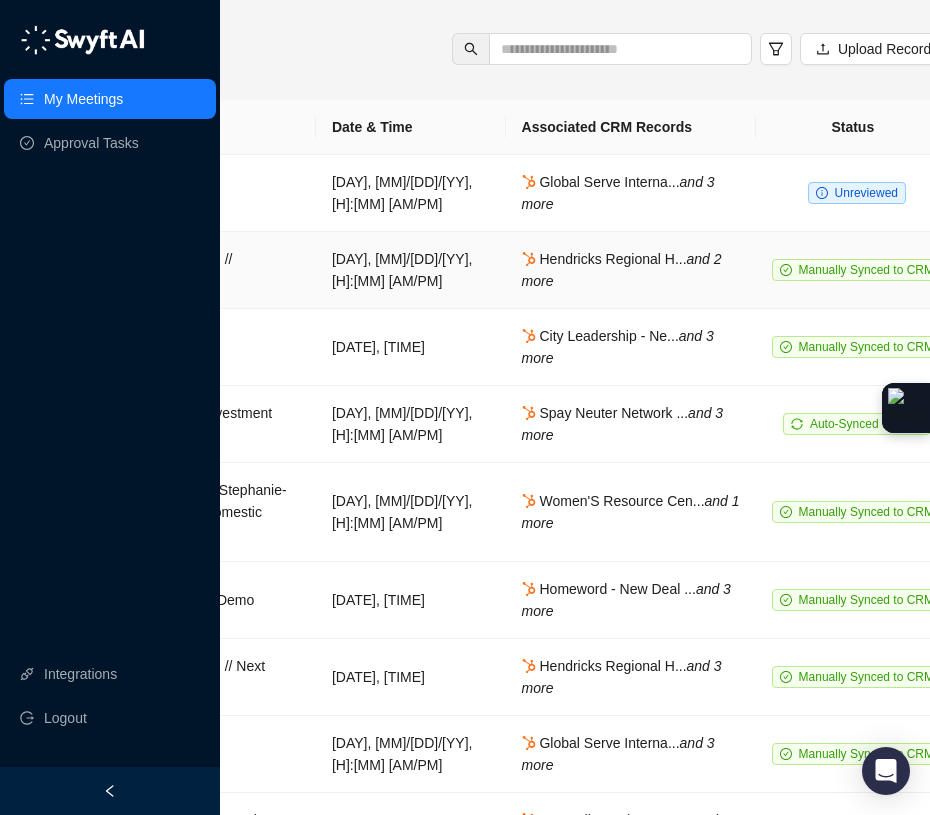 scroll, scrollTop: 0, scrollLeft: 370, axis: horizontal 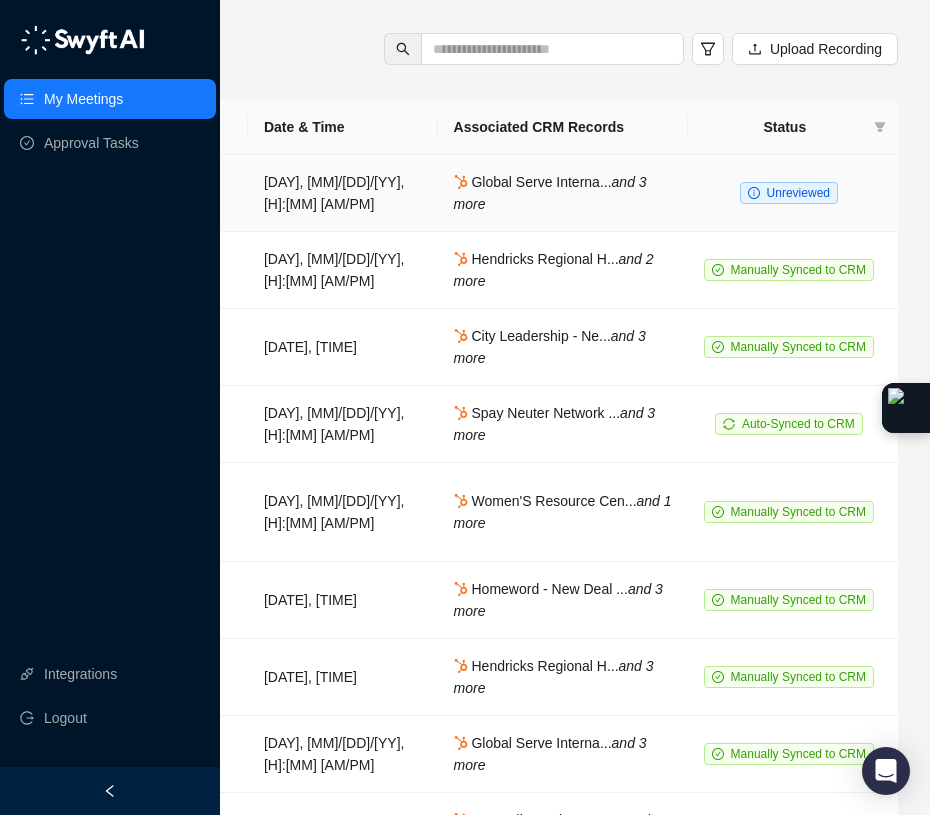 click on "Unreviewed" at bounding box center [798, 193] 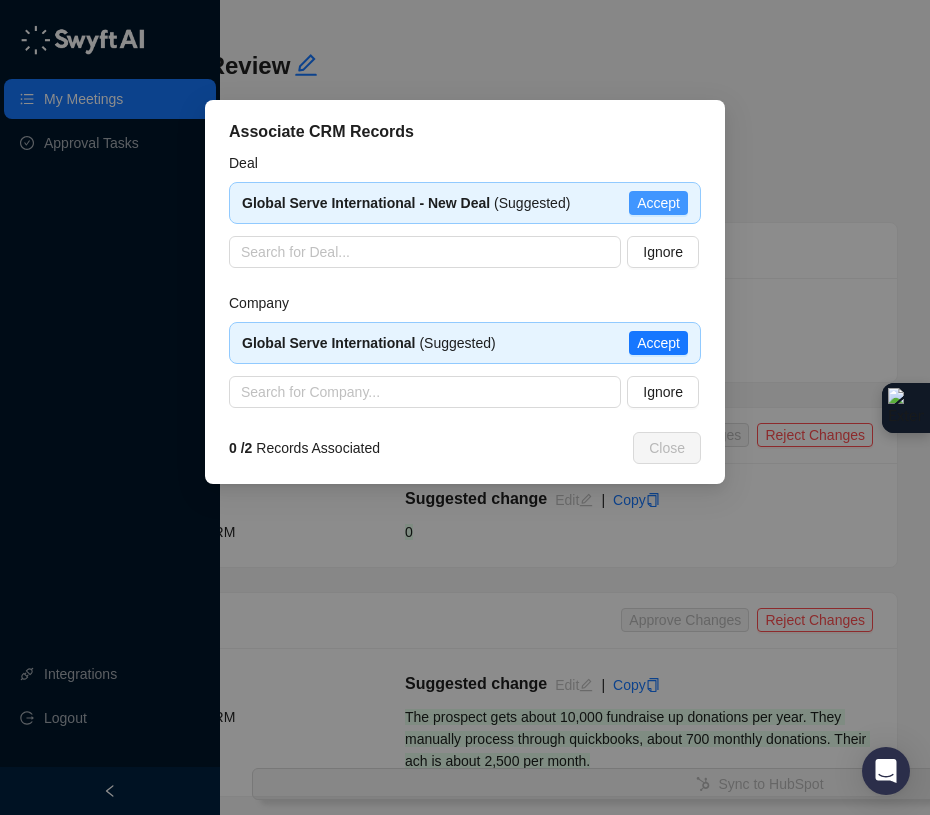 click on "Accept" at bounding box center (658, 203) 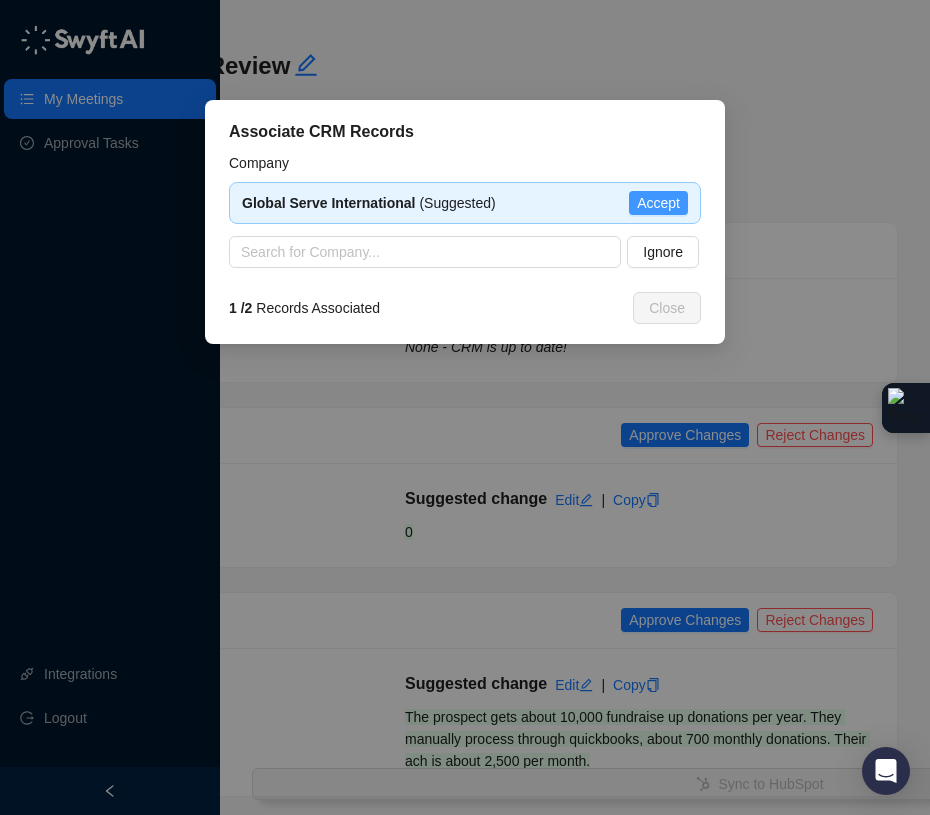 click on "Accept" at bounding box center [658, 203] 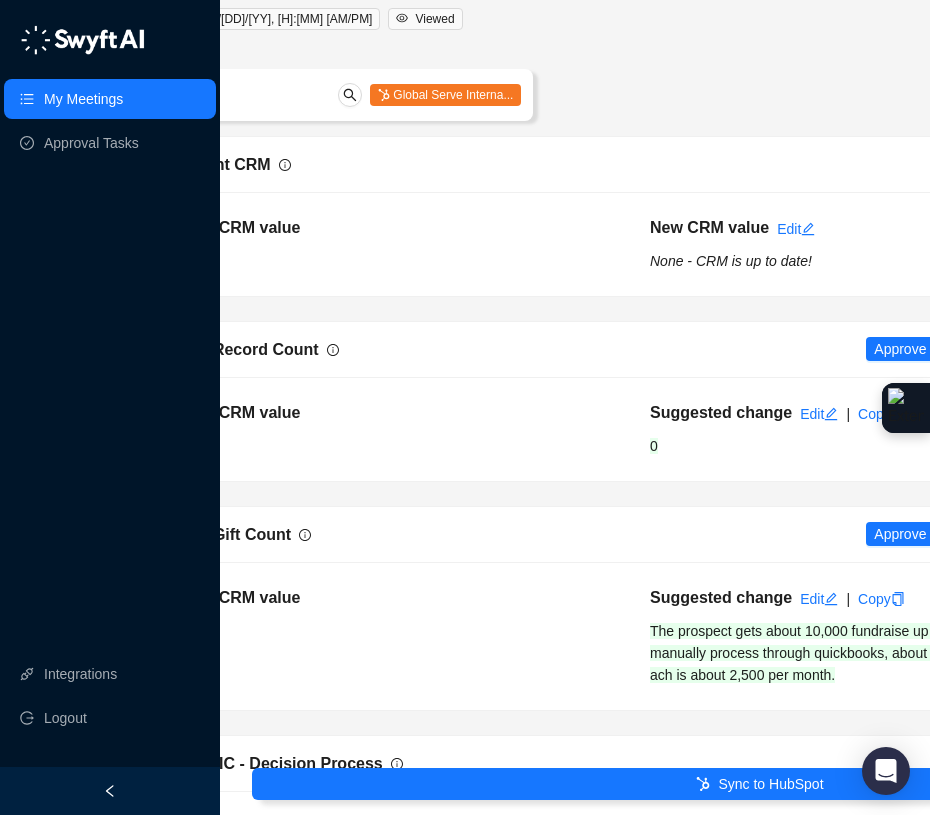 scroll, scrollTop: 86, scrollLeft: 370, axis: both 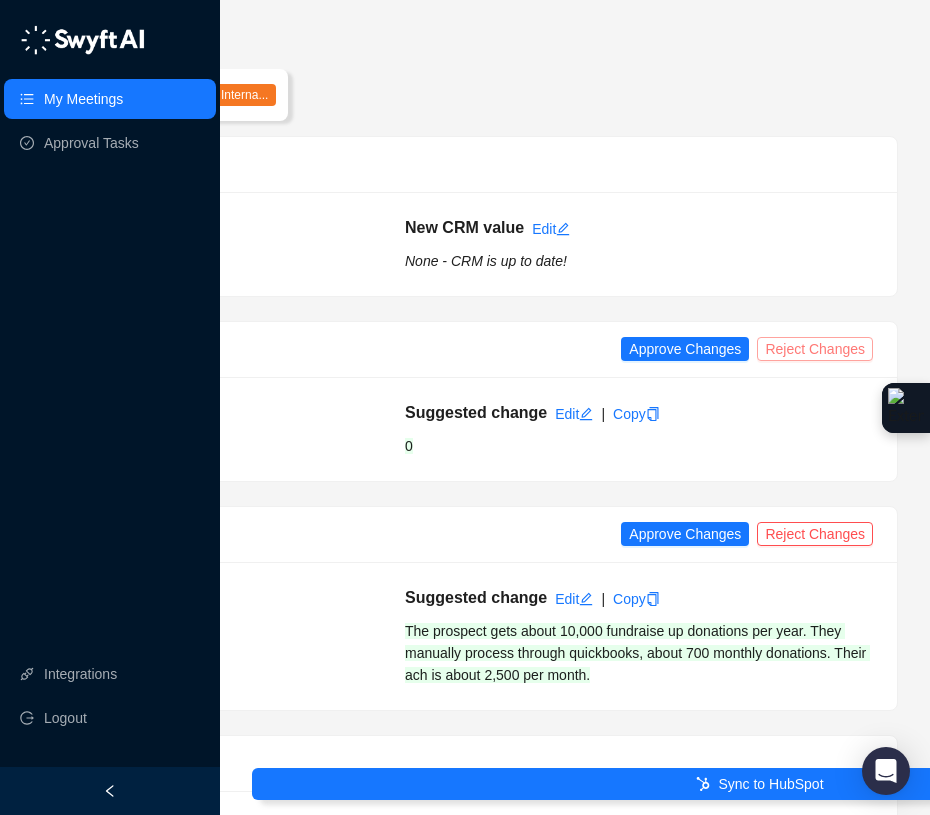 click on "Reject Changes" at bounding box center (815, 349) 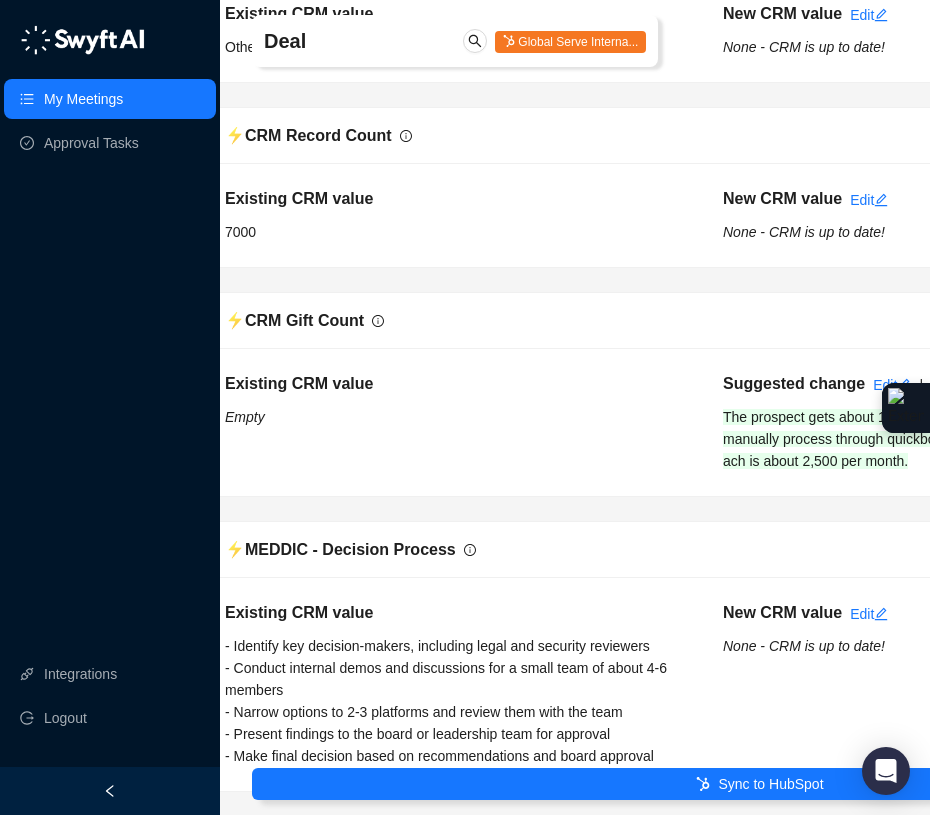 scroll, scrollTop: 300, scrollLeft: 0, axis: vertical 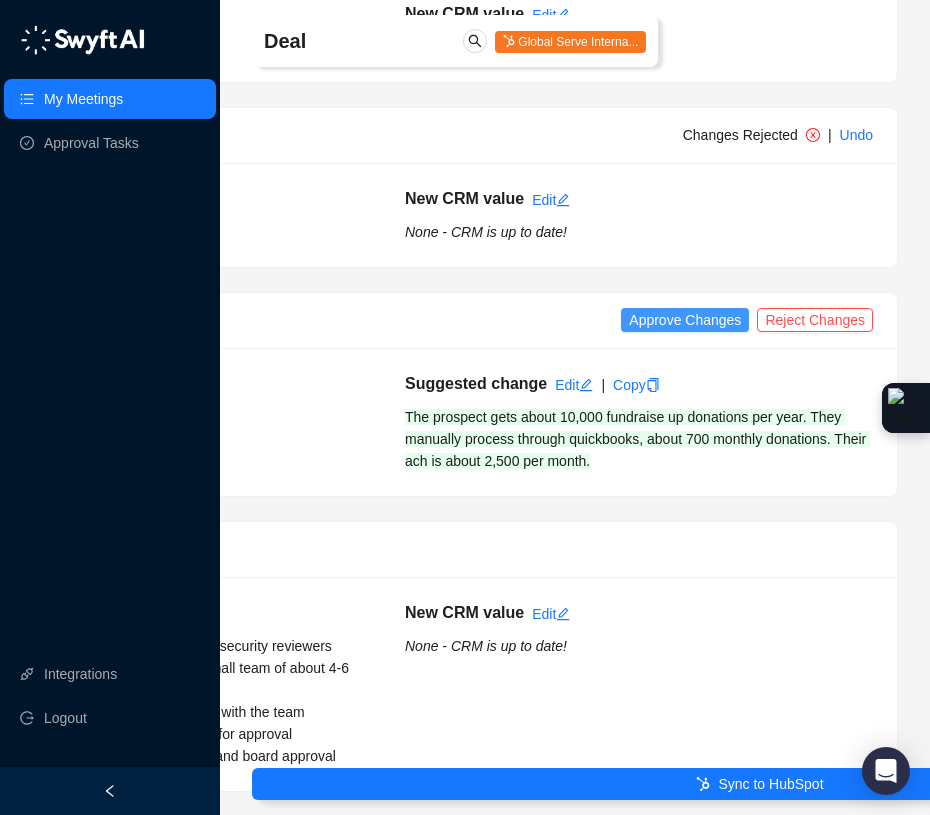 click on "Approve Changes" at bounding box center (685, 320) 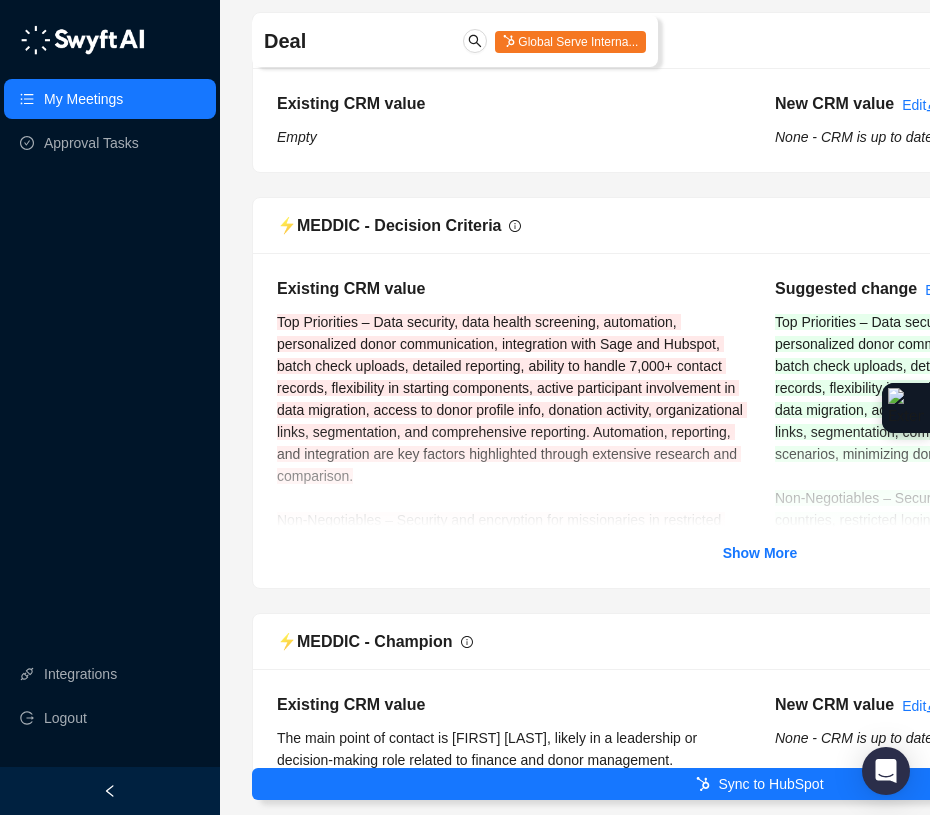 scroll, scrollTop: 1289, scrollLeft: 370, axis: both 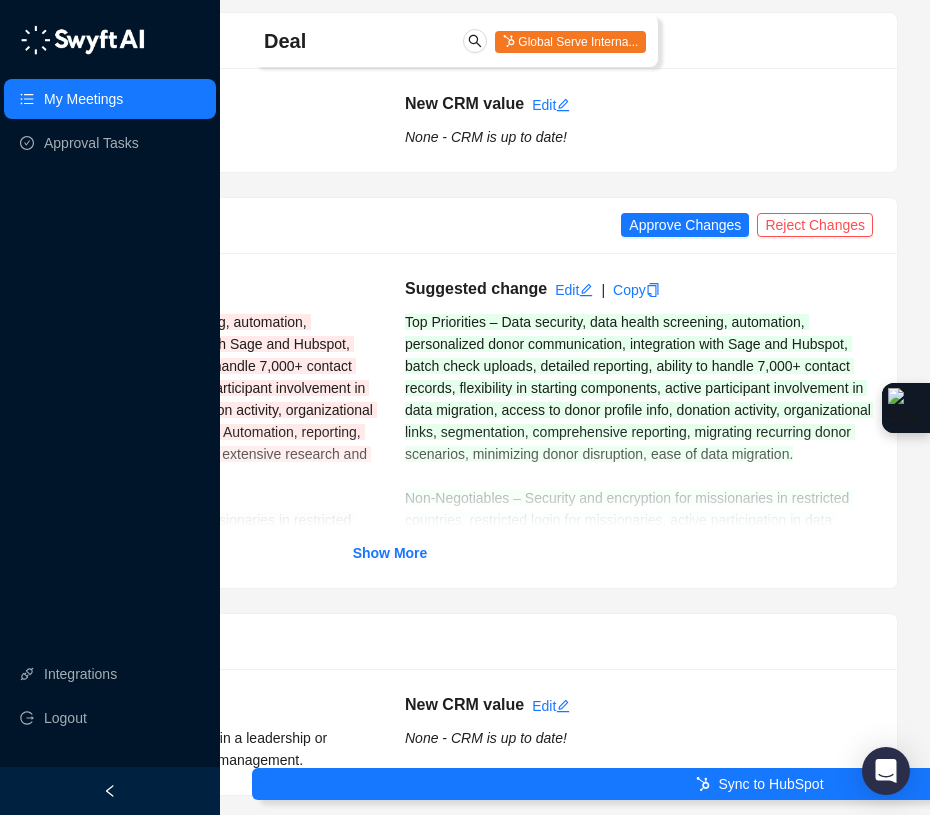 drag, startPoint x: 683, startPoint y: 224, endPoint x: 684, endPoint y: 240, distance: 16.03122 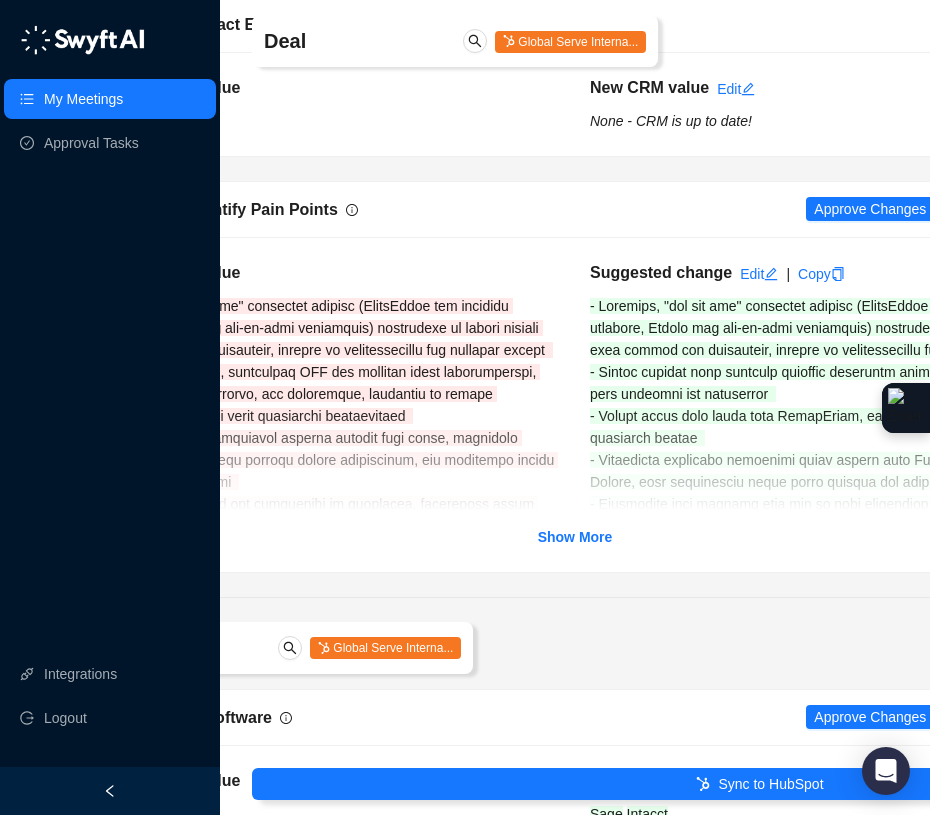 scroll, scrollTop: 2113, scrollLeft: 370, axis: both 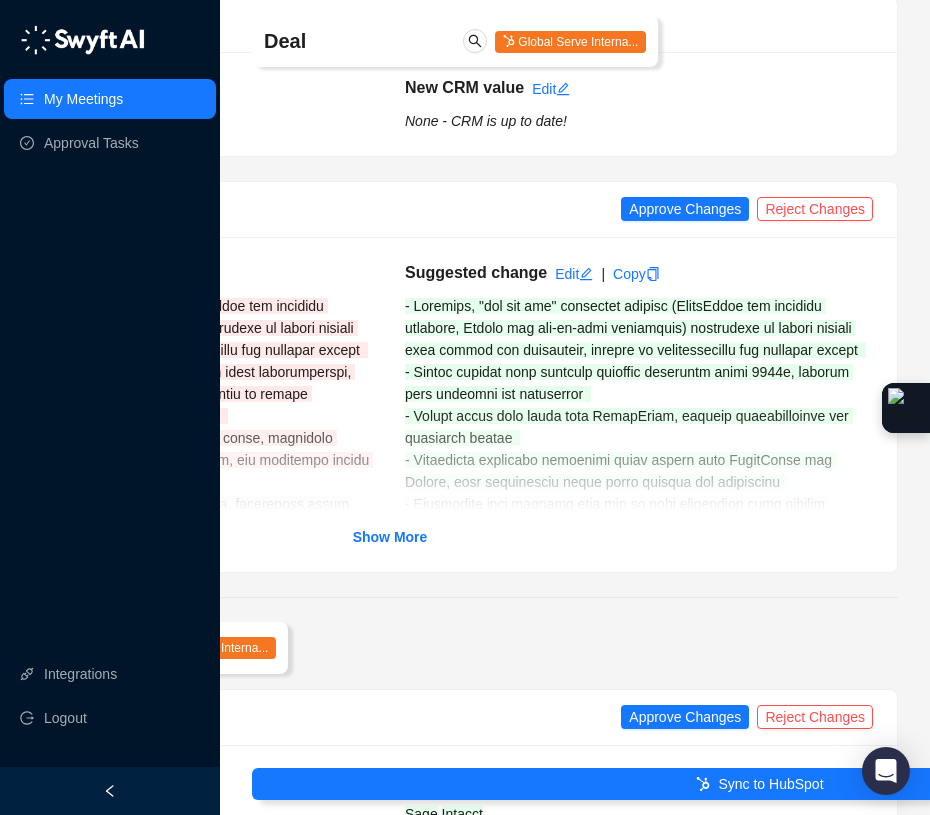 drag, startPoint x: 680, startPoint y: 206, endPoint x: 697, endPoint y: 318, distance: 113.28283 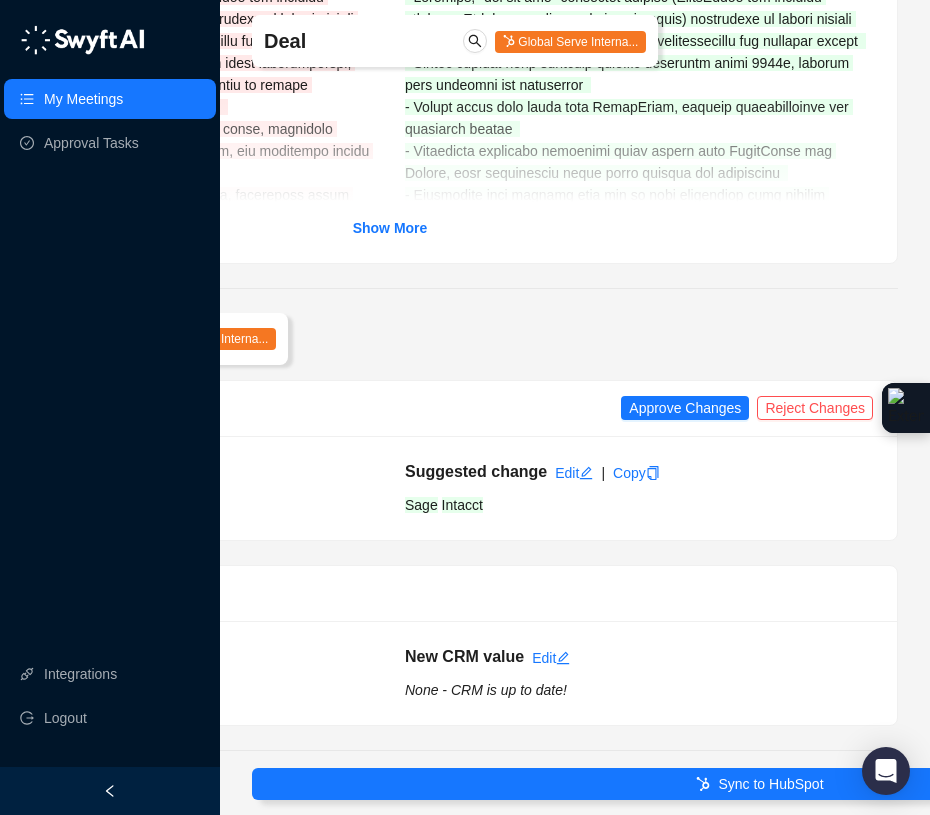 scroll, scrollTop: 2429, scrollLeft: 370, axis: both 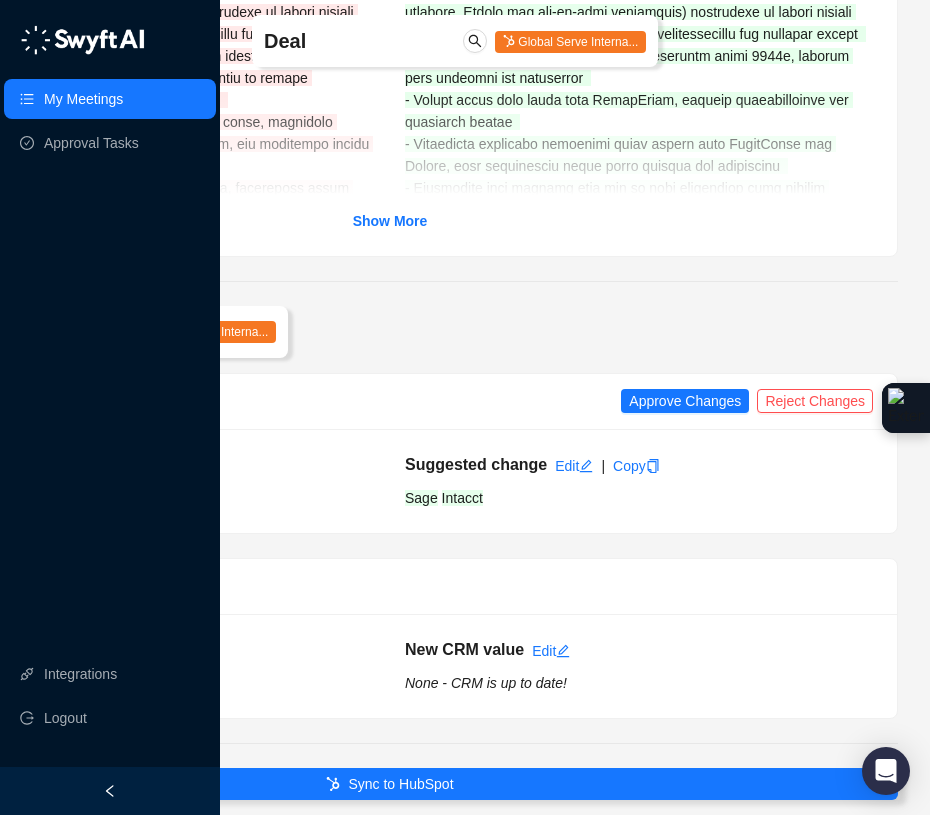 drag, startPoint x: 680, startPoint y: 402, endPoint x: 685, endPoint y: 416, distance: 14.866069 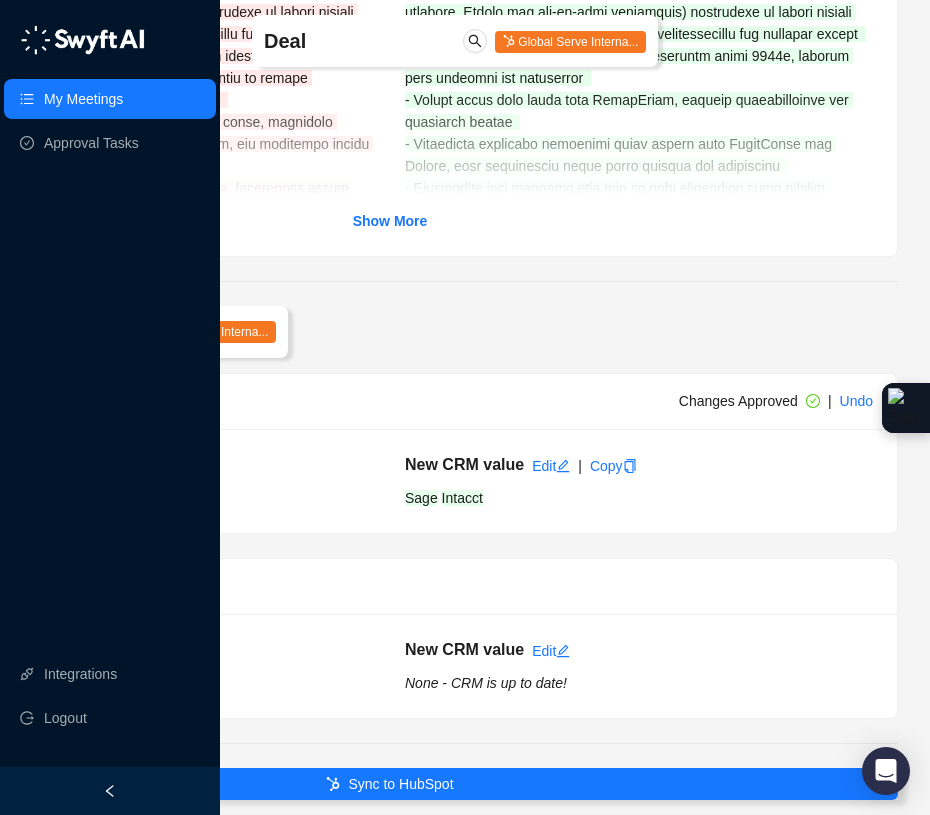 scroll, scrollTop: 2526, scrollLeft: 370, axis: both 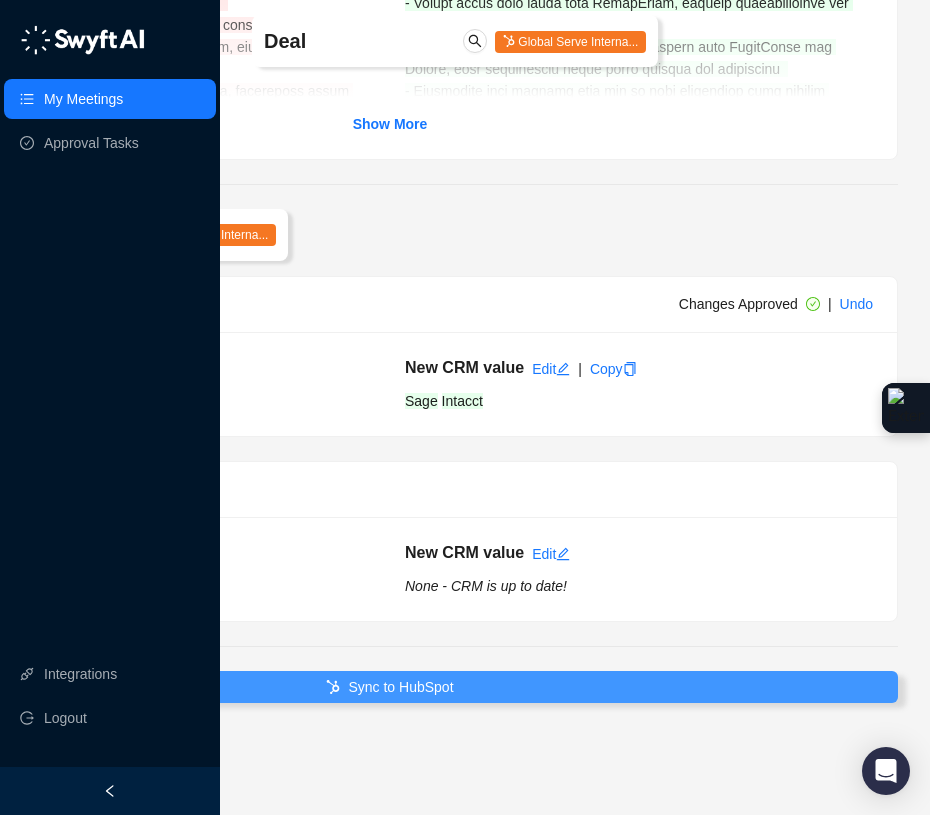 drag, startPoint x: 683, startPoint y: 690, endPoint x: 709, endPoint y: 678, distance: 28.635643 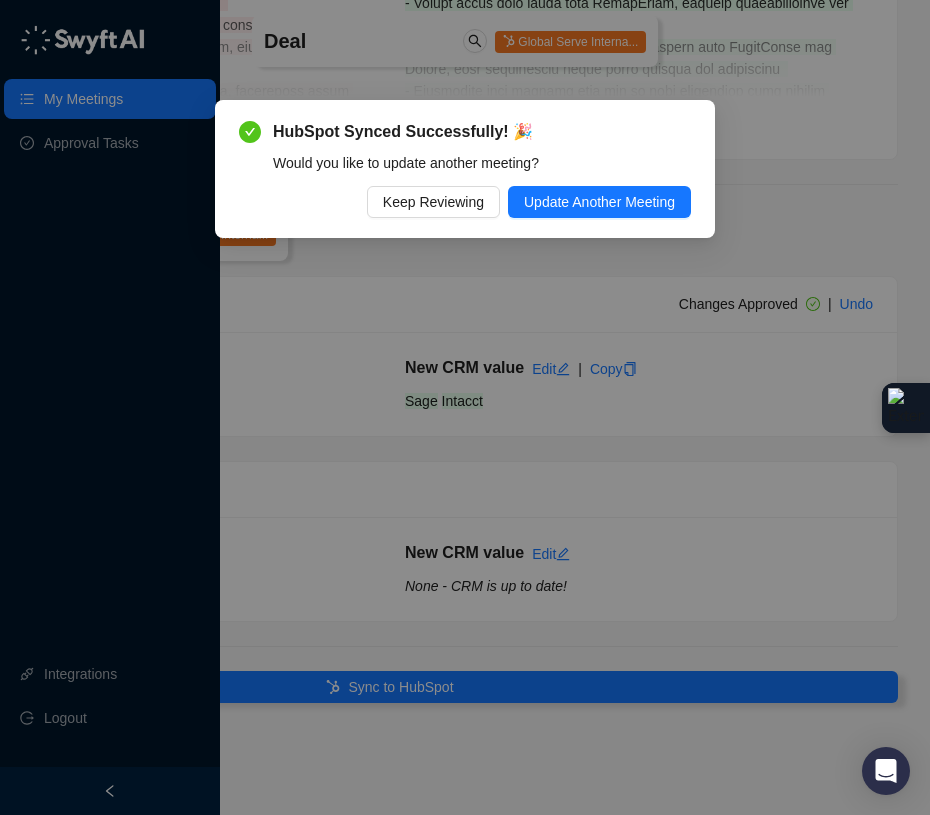drag, startPoint x: 586, startPoint y: 204, endPoint x: 604, endPoint y: 290, distance: 87.86353 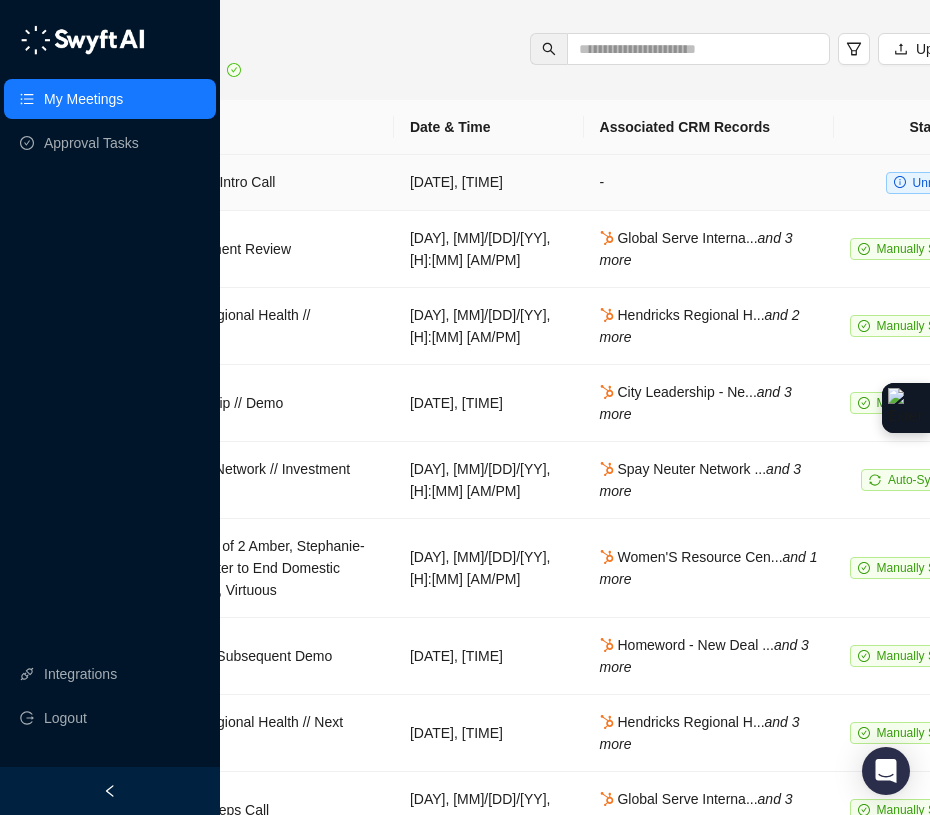 scroll, scrollTop: 0, scrollLeft: 370, axis: horizontal 